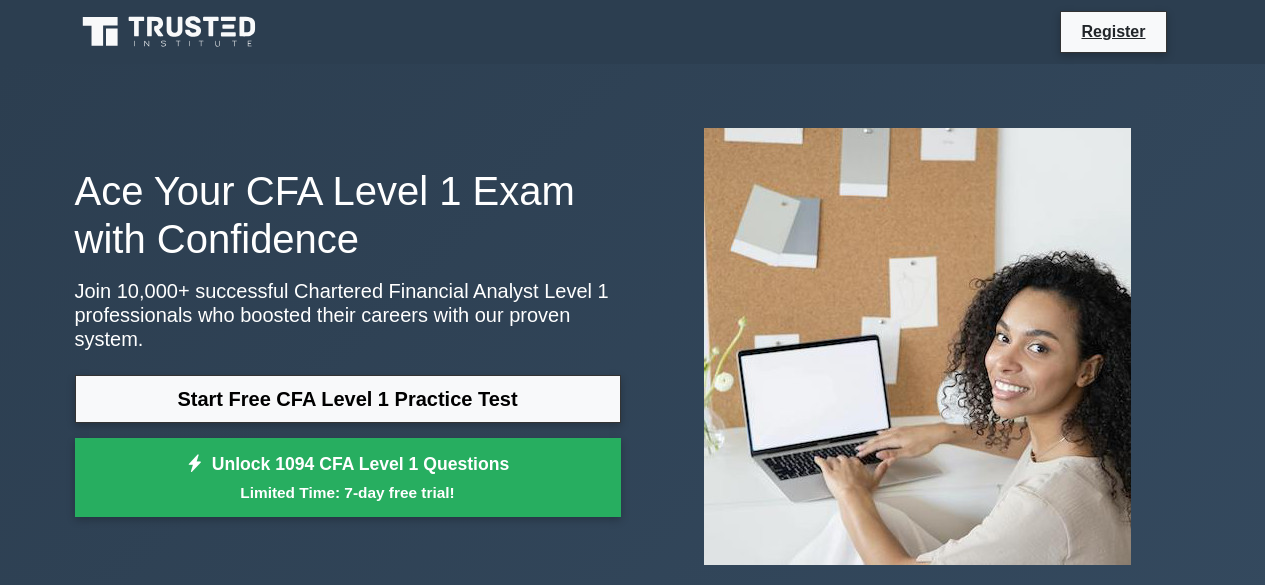 scroll, scrollTop: 210, scrollLeft: 0, axis: vertical 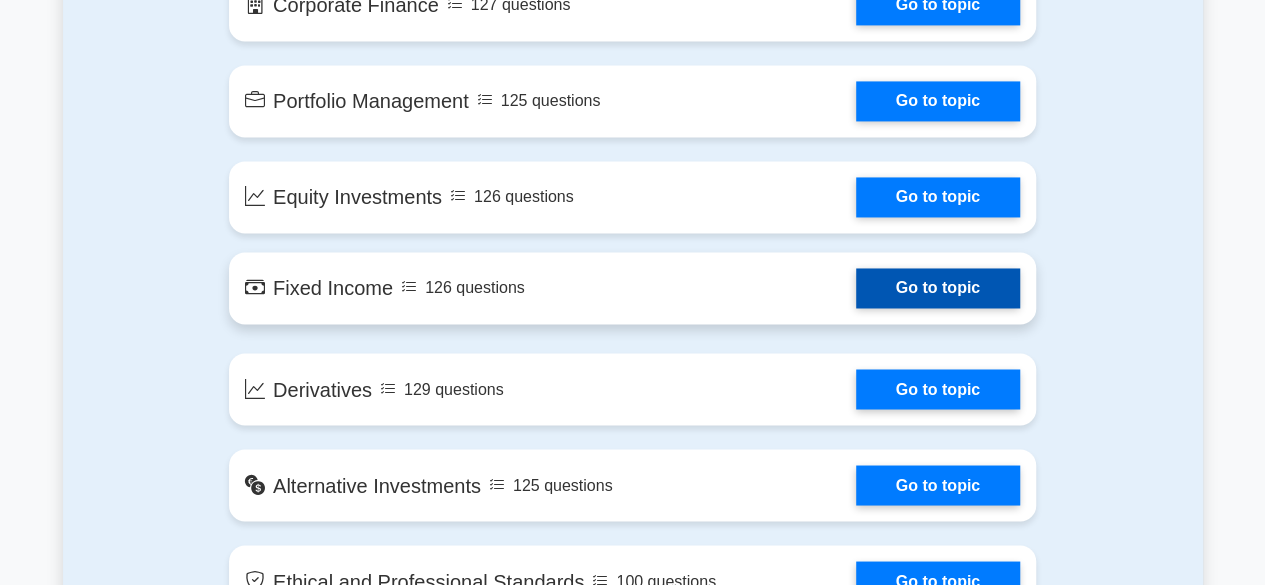 click on "Go to topic" at bounding box center (938, 288) 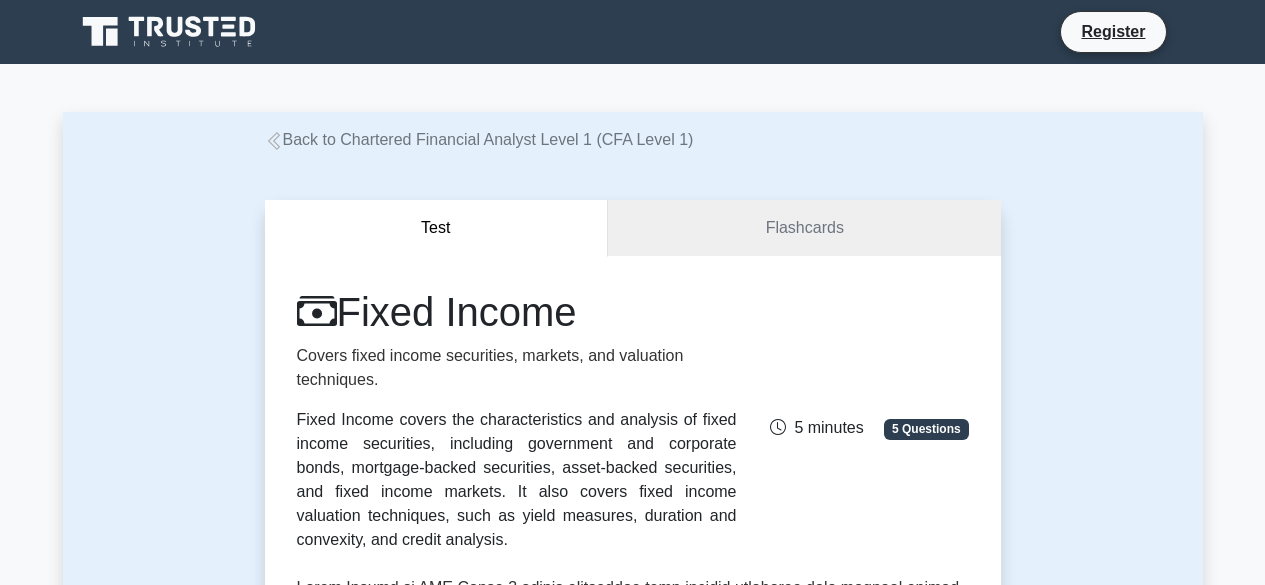 scroll, scrollTop: 0, scrollLeft: 0, axis: both 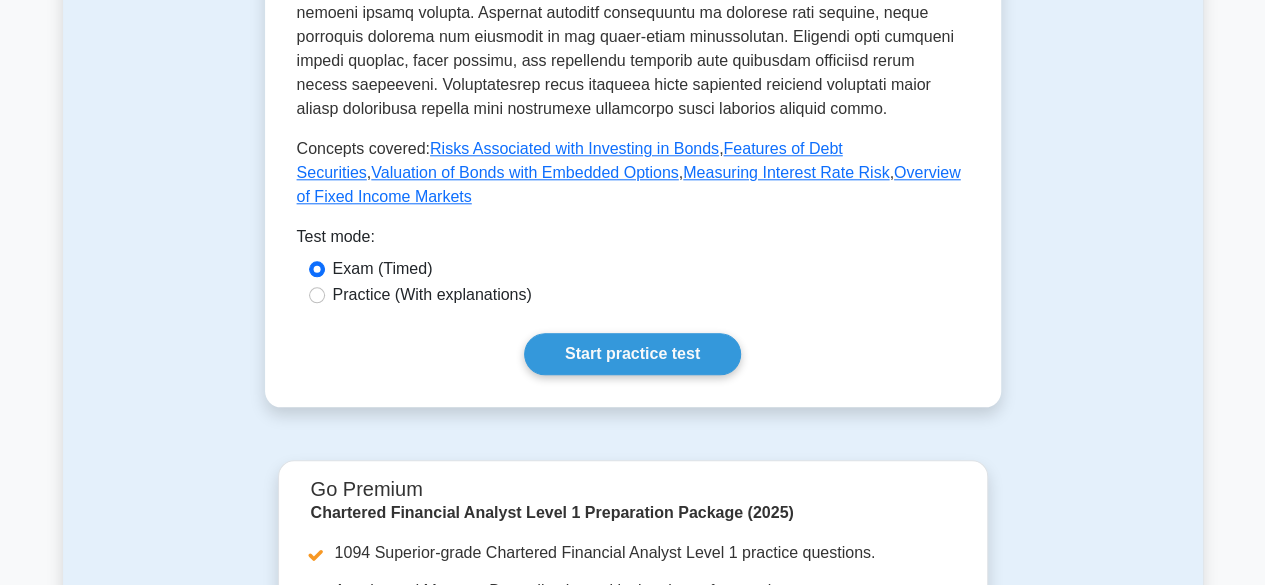 click on "Practice (With explanations)" at bounding box center [432, 295] 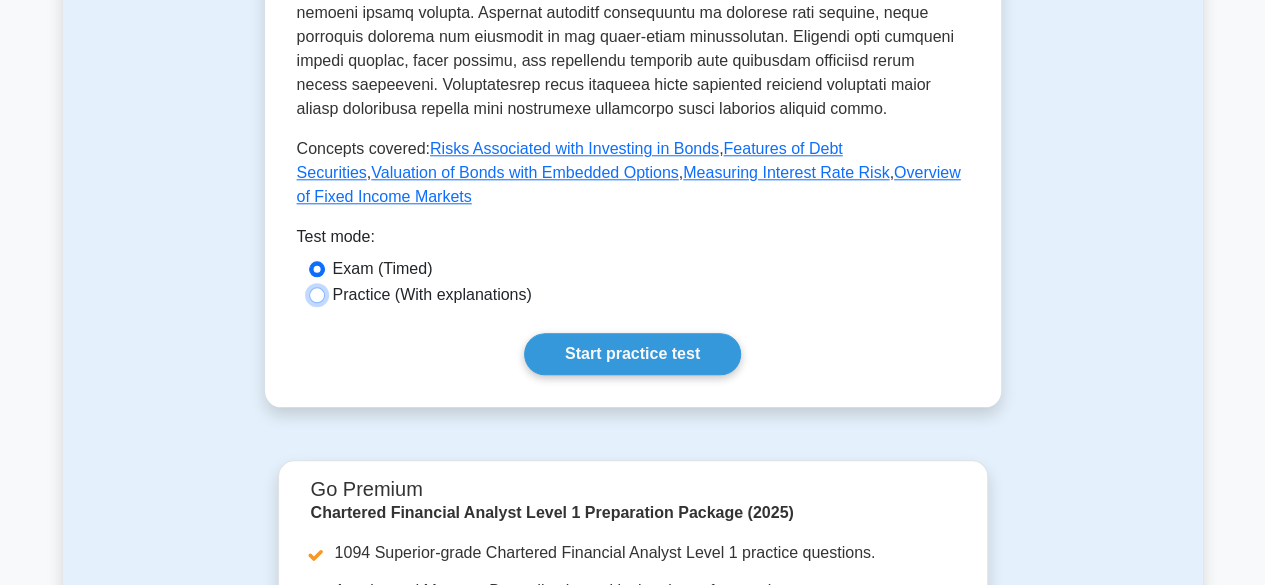 click on "Practice (With explanations)" at bounding box center (317, 295) 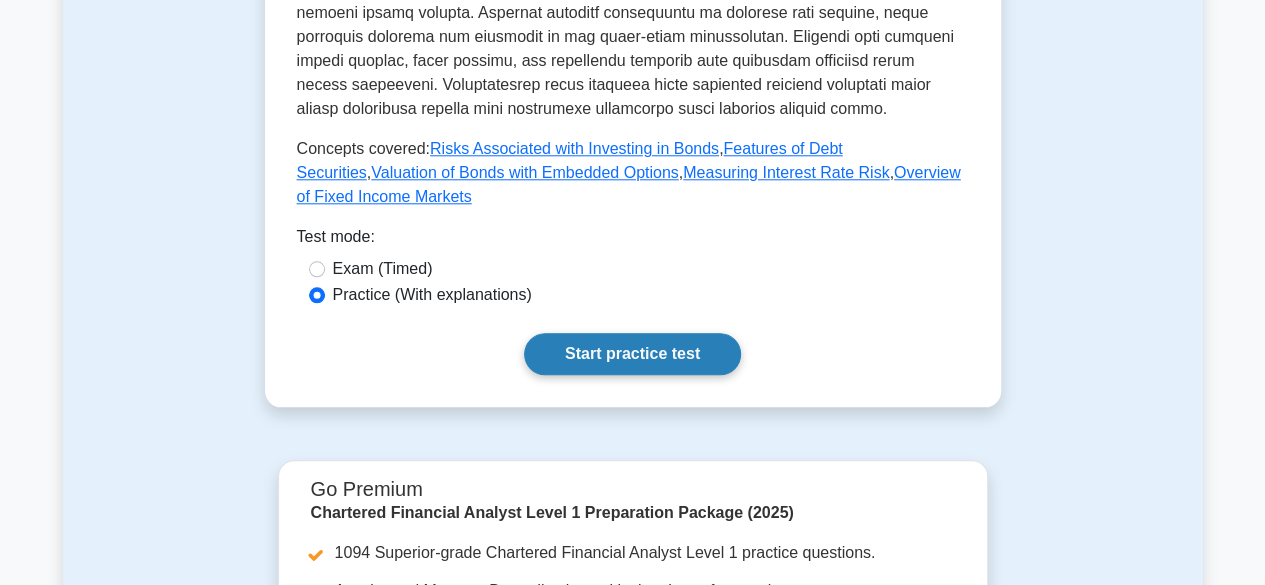 click on "Start practice test" at bounding box center (632, 354) 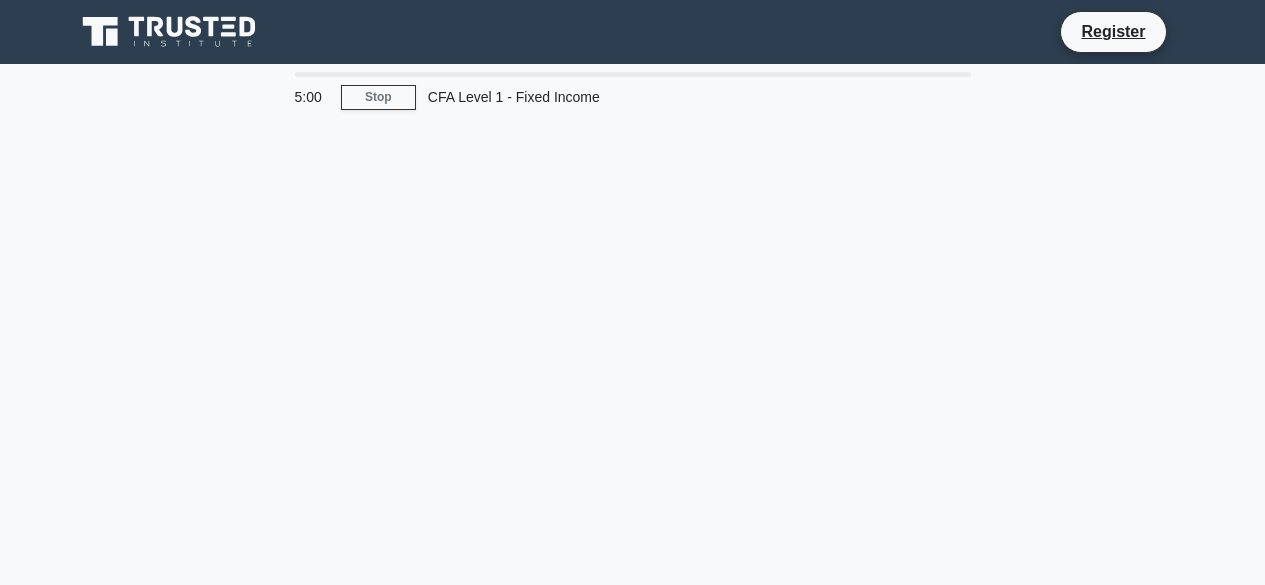 scroll, scrollTop: 0, scrollLeft: 0, axis: both 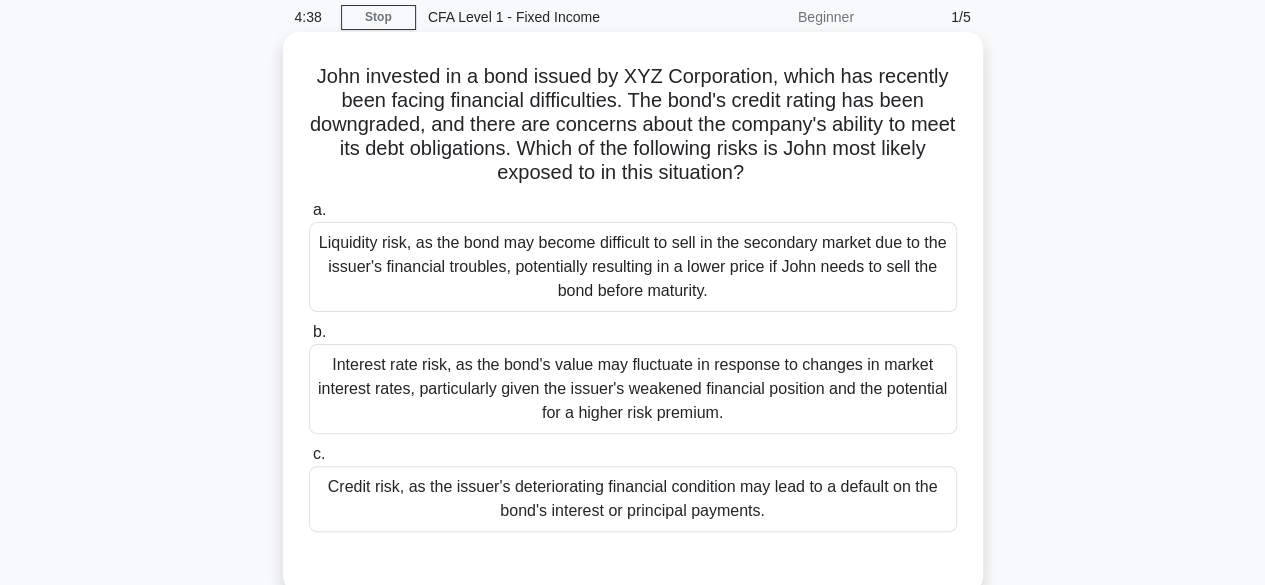 click on "Credit risk, as the issuer's deteriorating financial condition may lead to a default on the bond's interest or principal payments." at bounding box center [633, 499] 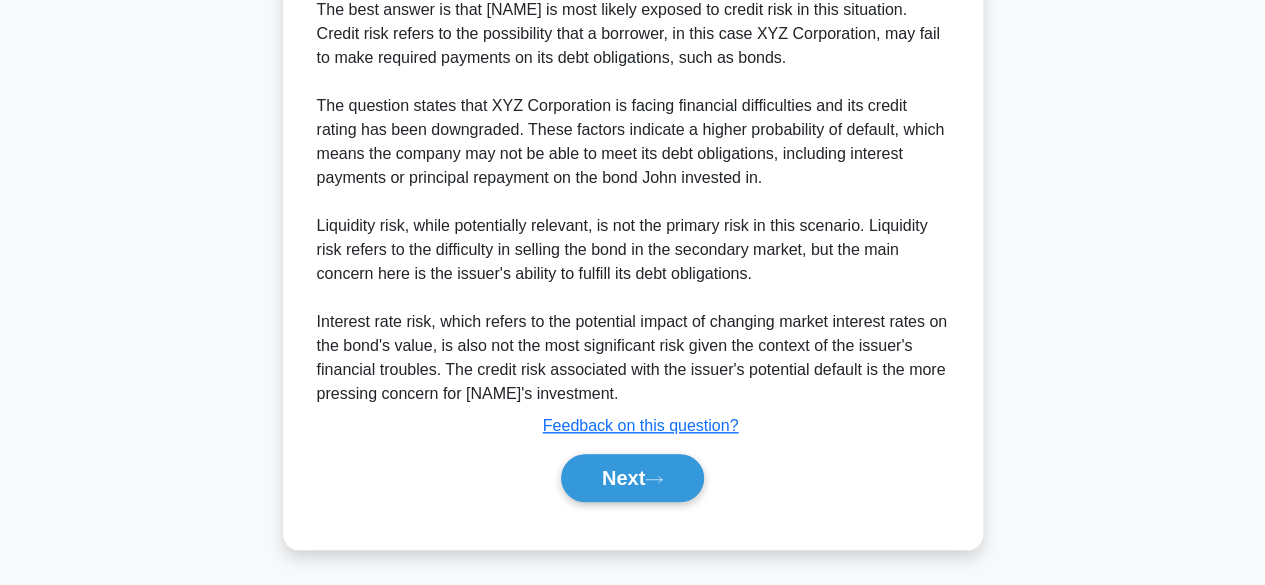 scroll, scrollTop: 691, scrollLeft: 0, axis: vertical 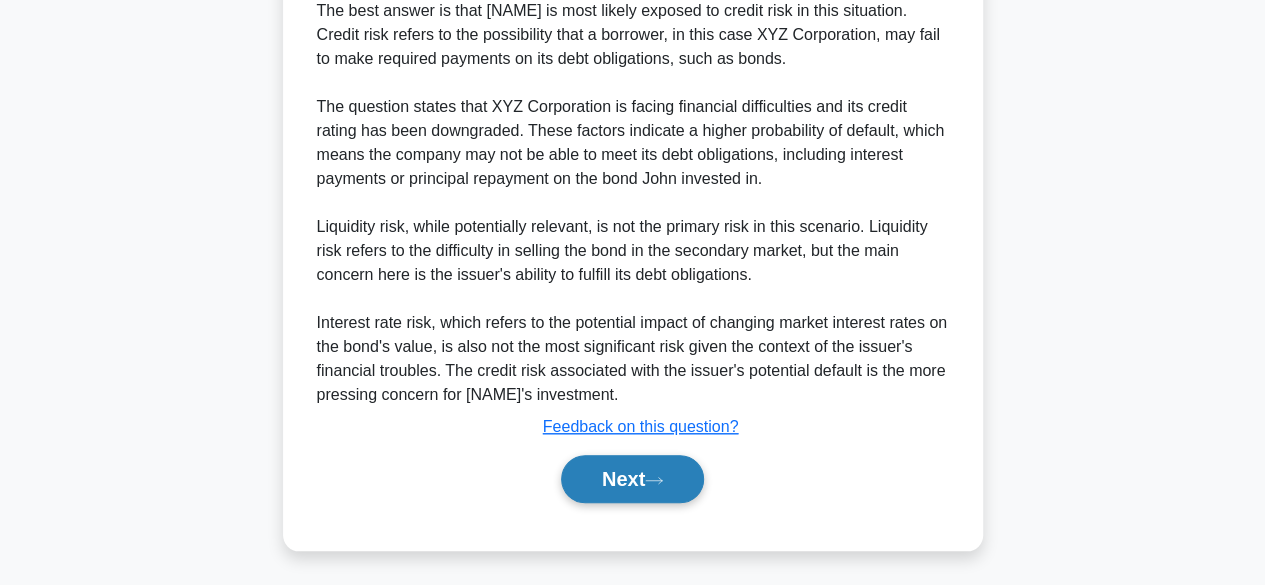 click on "Next" at bounding box center [632, 479] 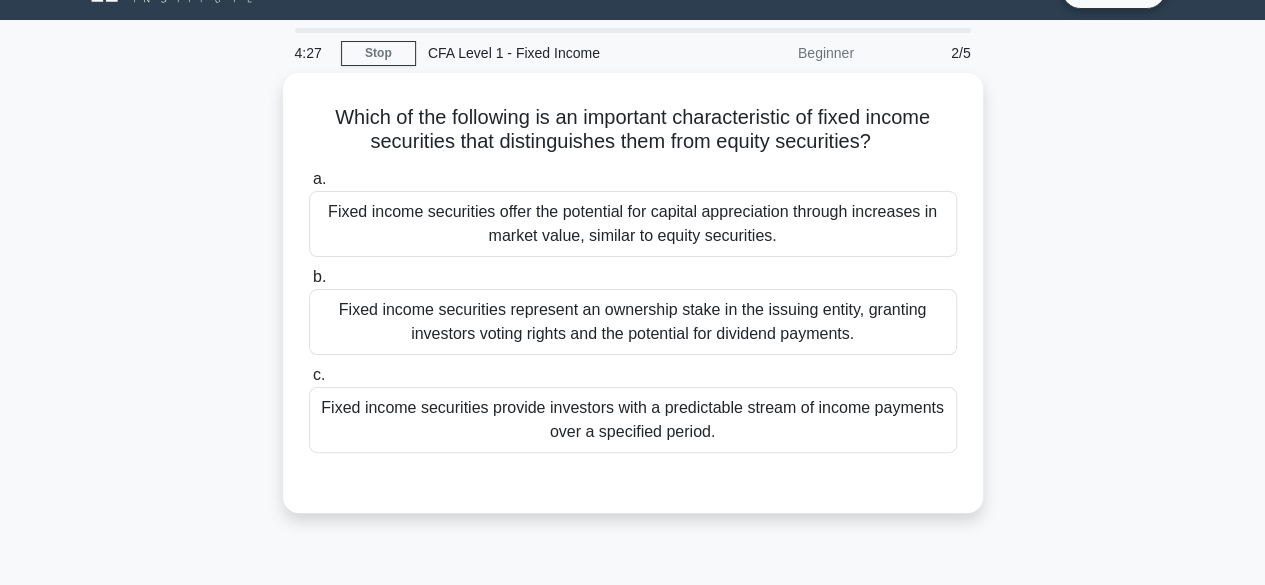 scroll, scrollTop: 41, scrollLeft: 0, axis: vertical 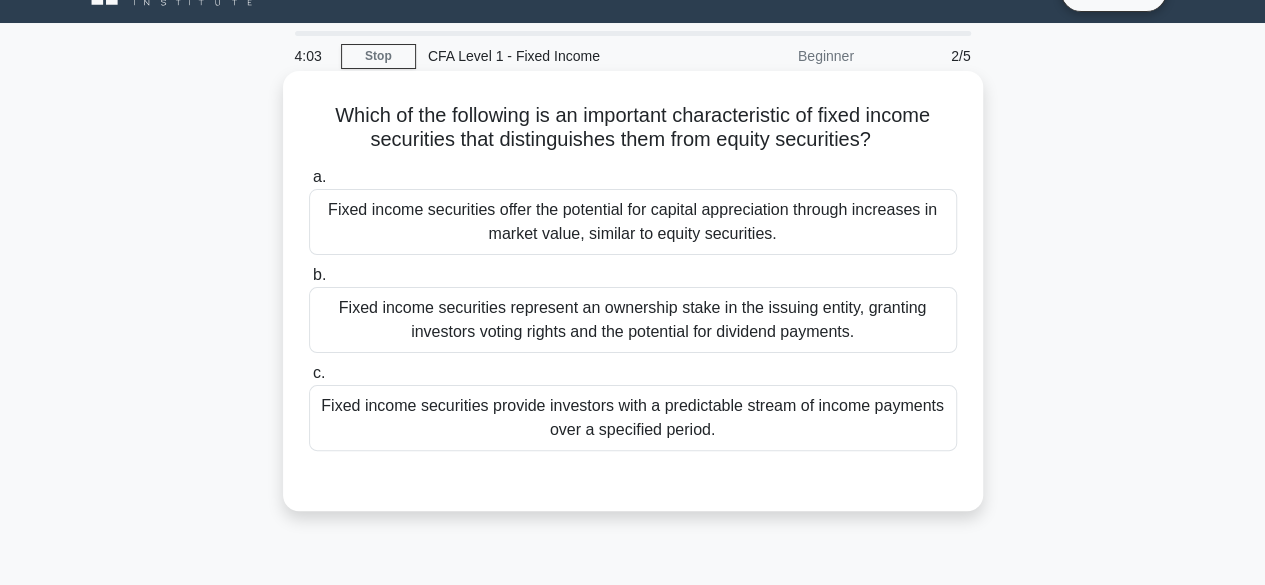 click on "Fixed income securities provide investors with a predictable stream of income payments over a specified period." at bounding box center [633, 418] 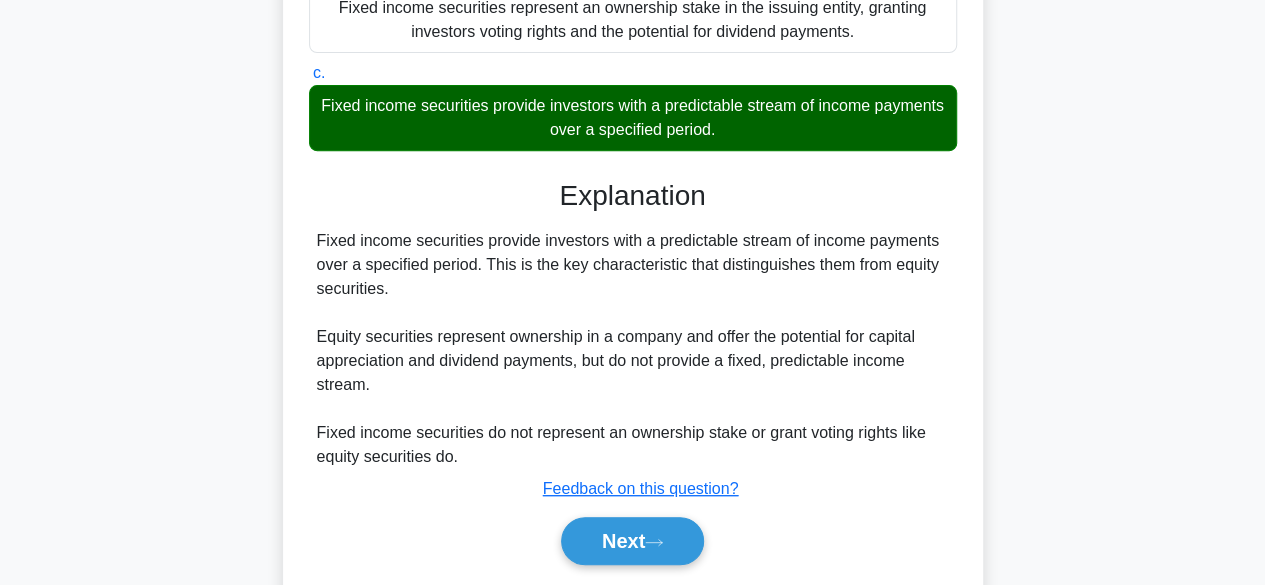 scroll, scrollTop: 340, scrollLeft: 0, axis: vertical 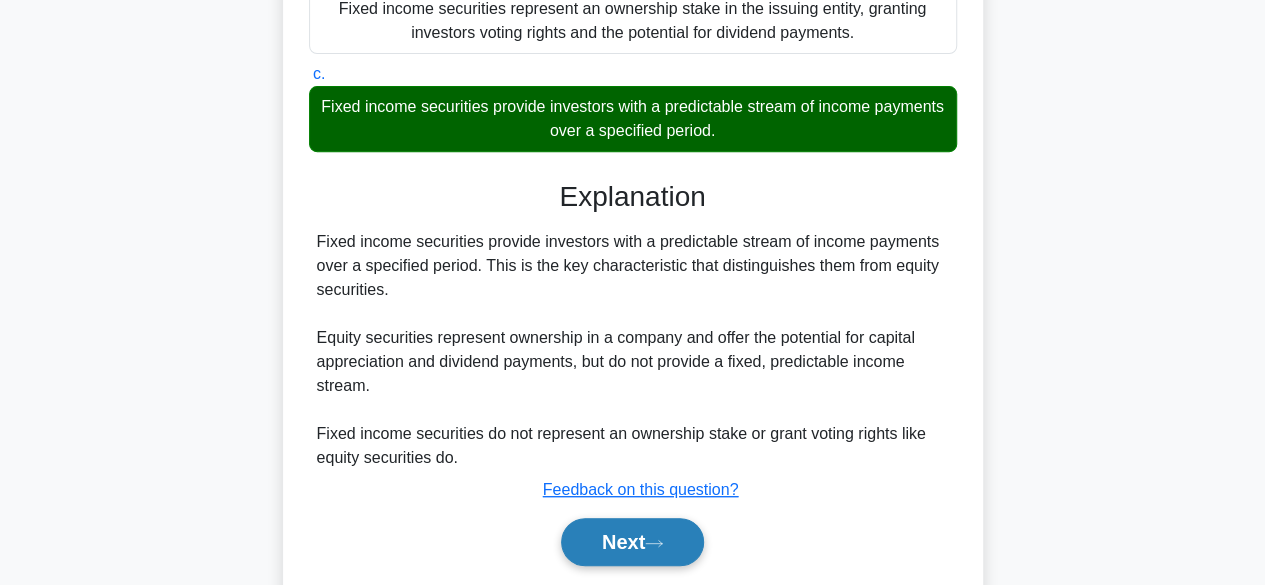 click on "Next" at bounding box center [632, 542] 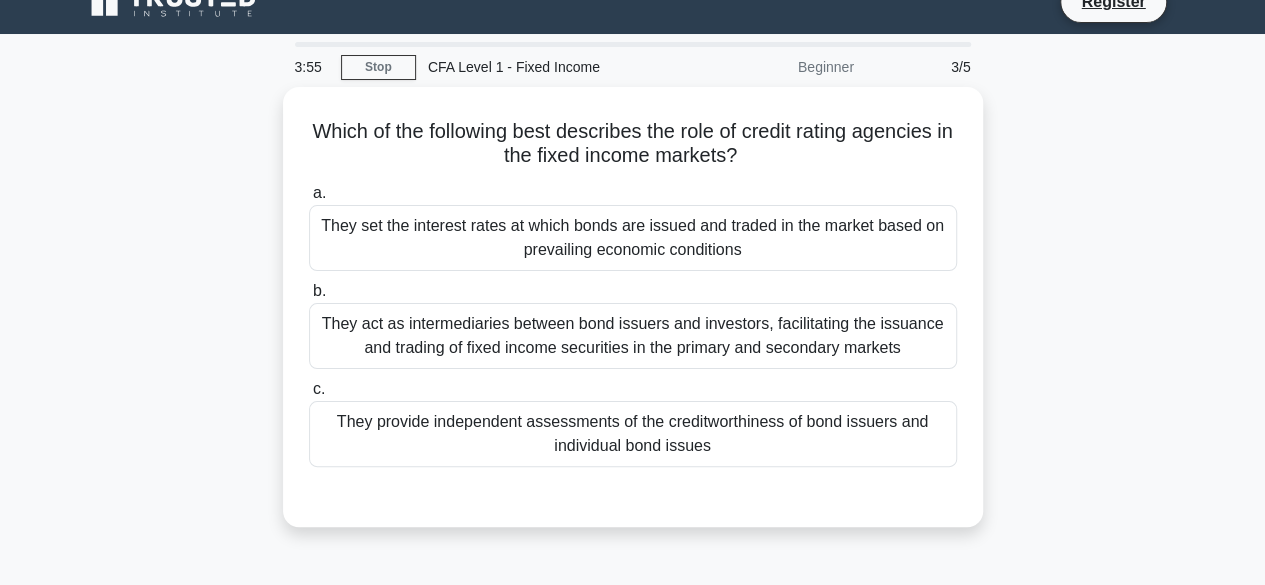 scroll, scrollTop: 24, scrollLeft: 0, axis: vertical 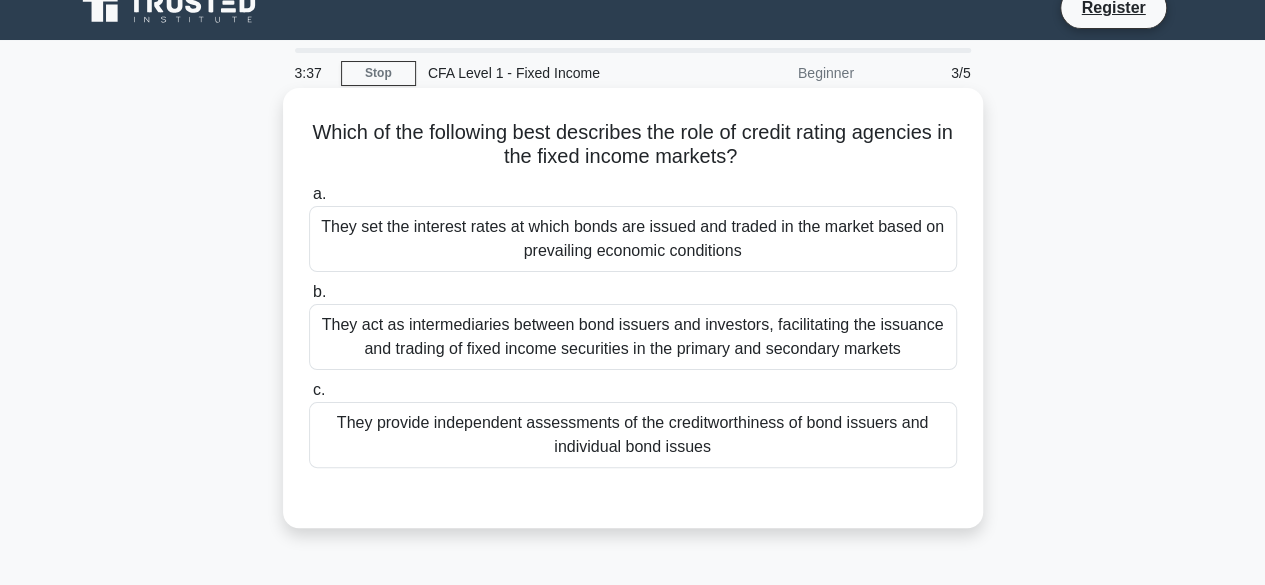 click on "They provide independent assessments of the creditworthiness of bond issuers and individual bond issues" at bounding box center [633, 435] 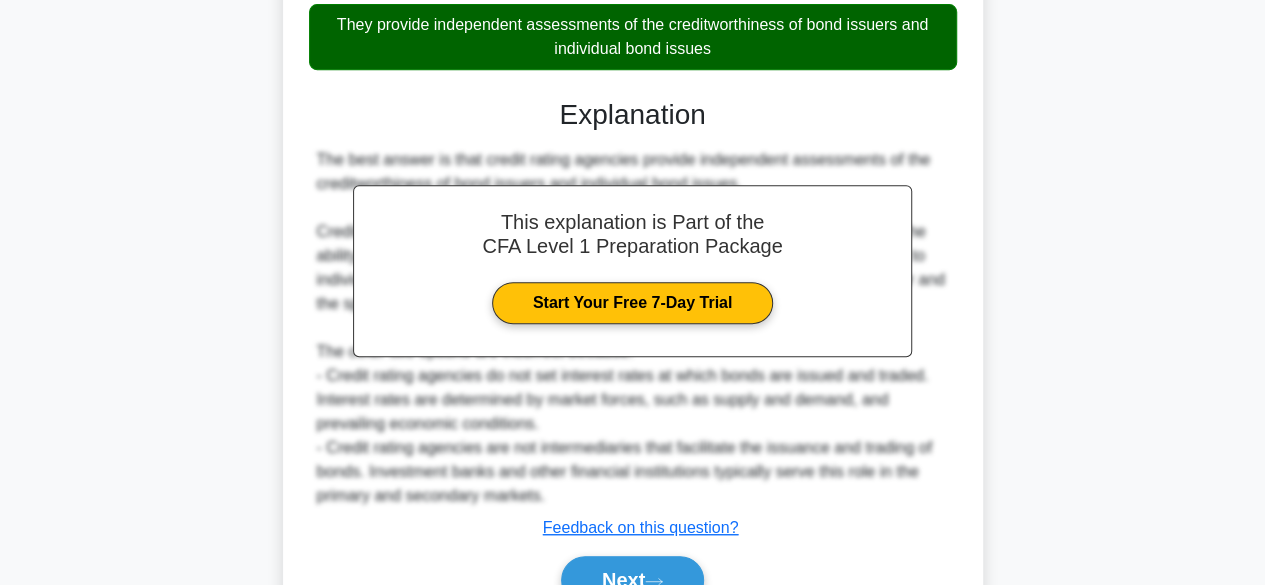 scroll, scrollTop: 524, scrollLeft: 0, axis: vertical 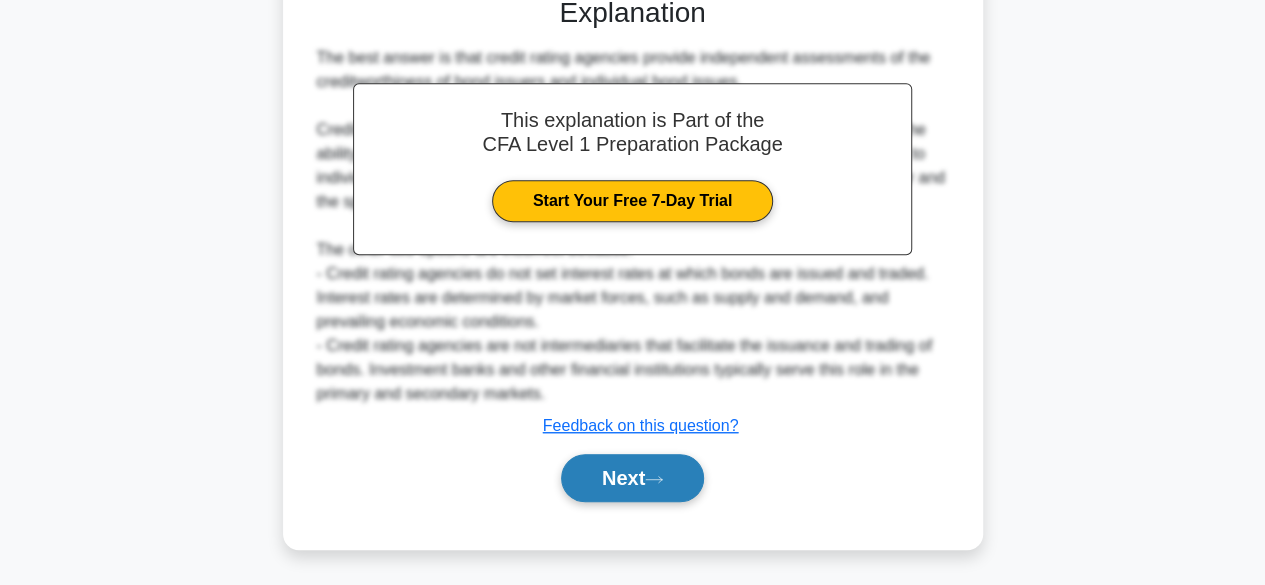 click on "Next" at bounding box center [632, 478] 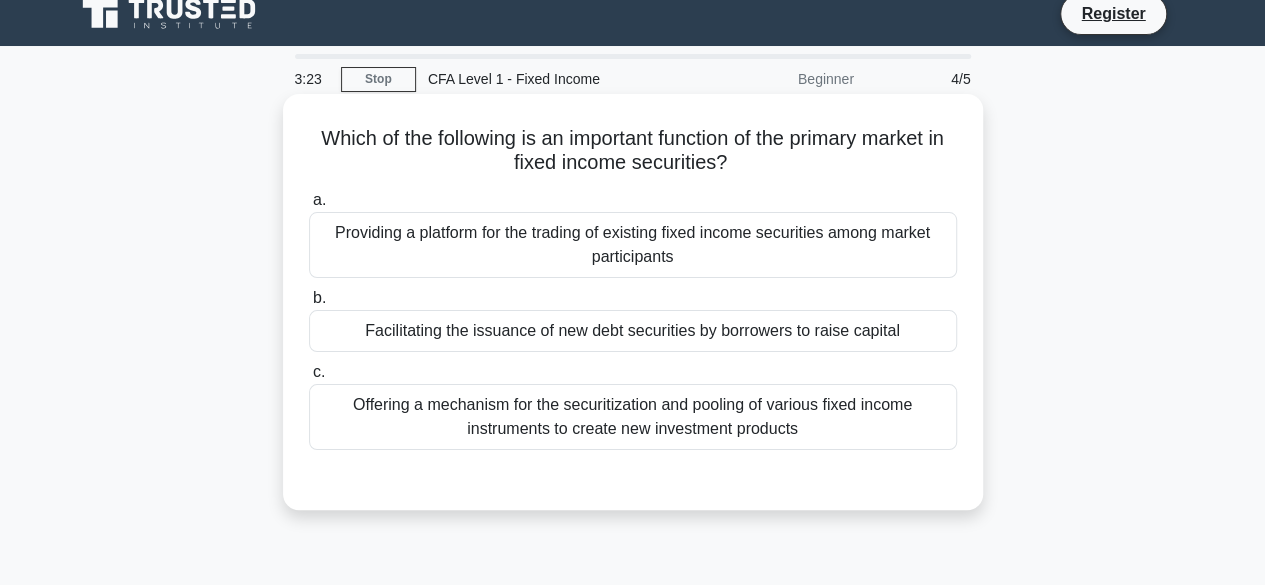 scroll, scrollTop: 17, scrollLeft: 0, axis: vertical 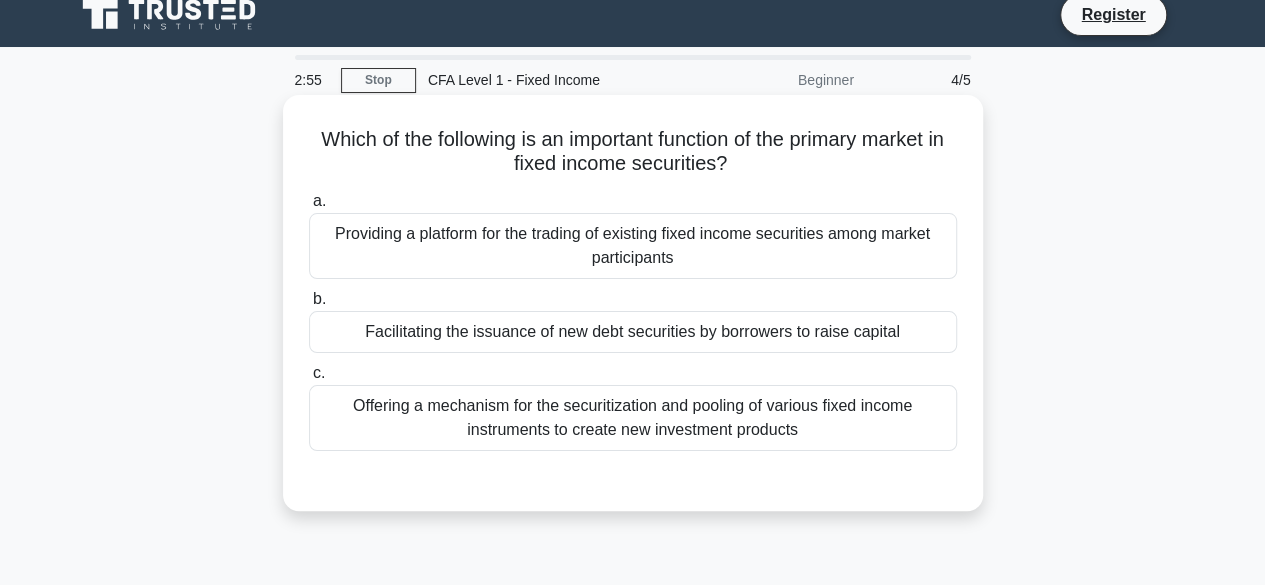 click on "Facilitating the issuance of new debt securities by borrowers to raise capital" at bounding box center (633, 332) 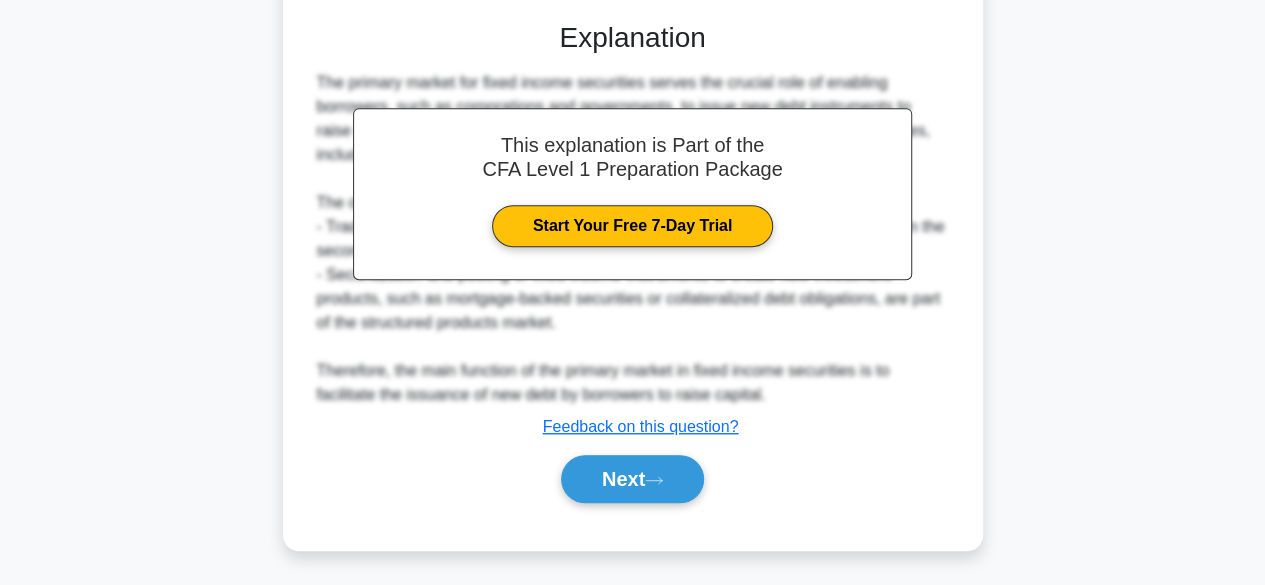 scroll, scrollTop: 495, scrollLeft: 0, axis: vertical 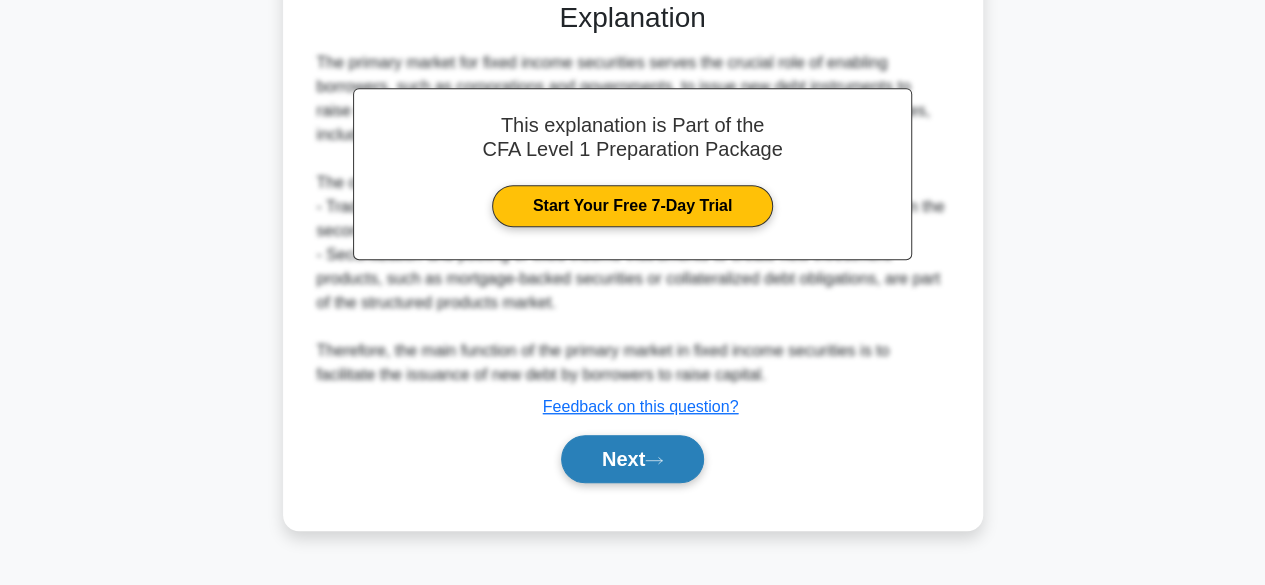 click on "Next" at bounding box center [632, 459] 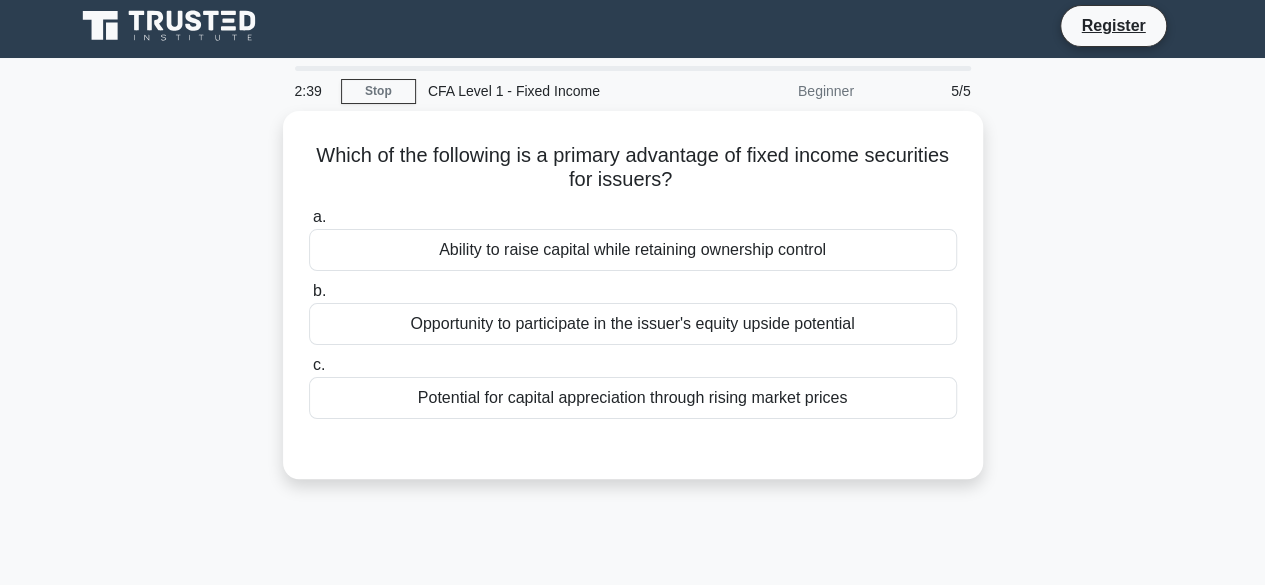 scroll, scrollTop: 7, scrollLeft: 0, axis: vertical 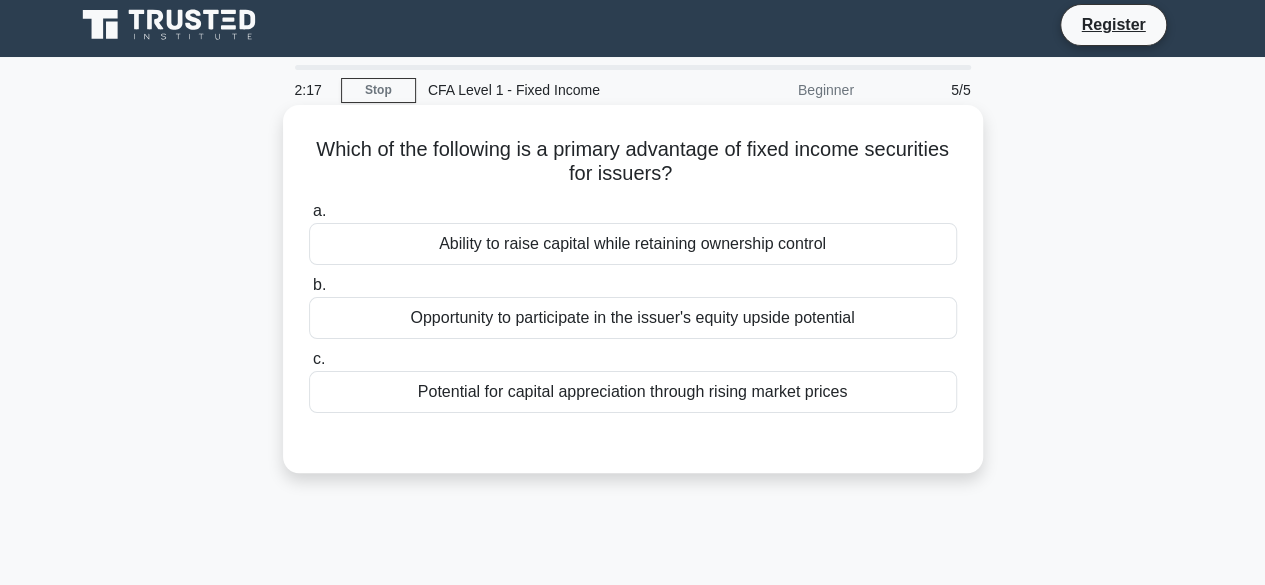 click on "Ability to raise capital while retaining ownership control" at bounding box center (633, 244) 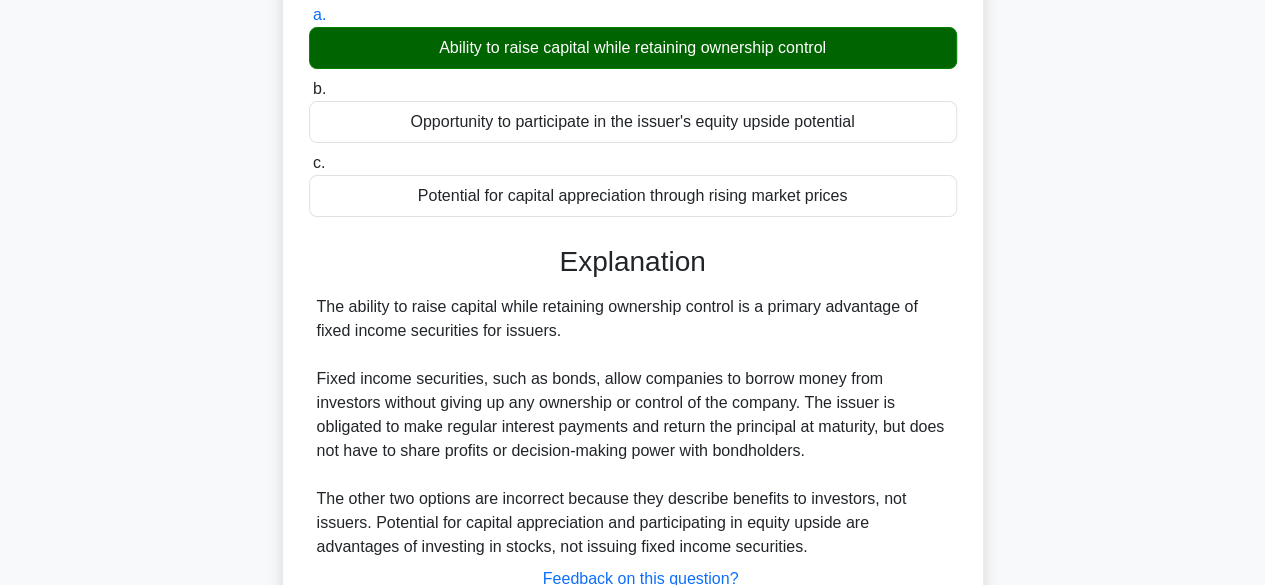 scroll, scrollTop: 495, scrollLeft: 0, axis: vertical 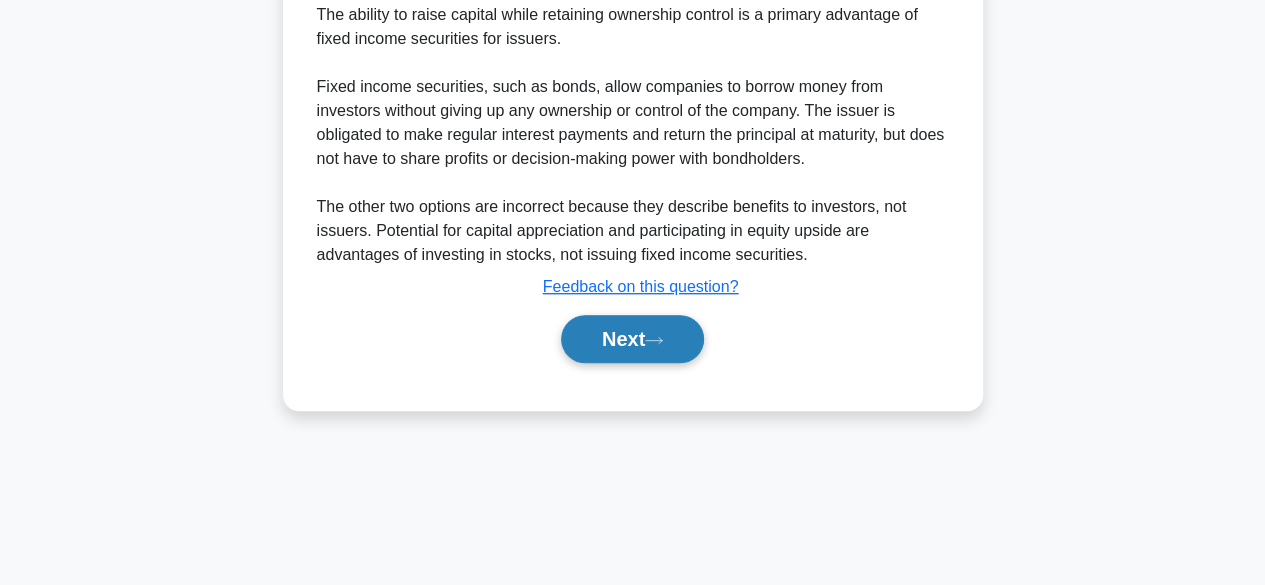 click on "Next" at bounding box center [632, 339] 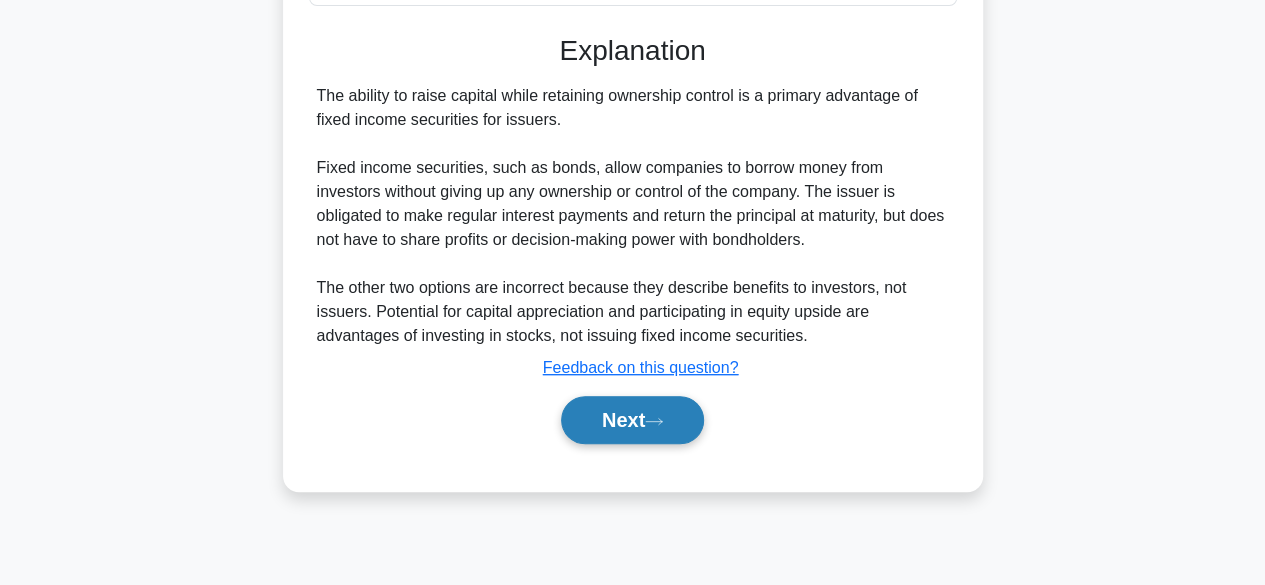 scroll, scrollTop: 409, scrollLeft: 0, axis: vertical 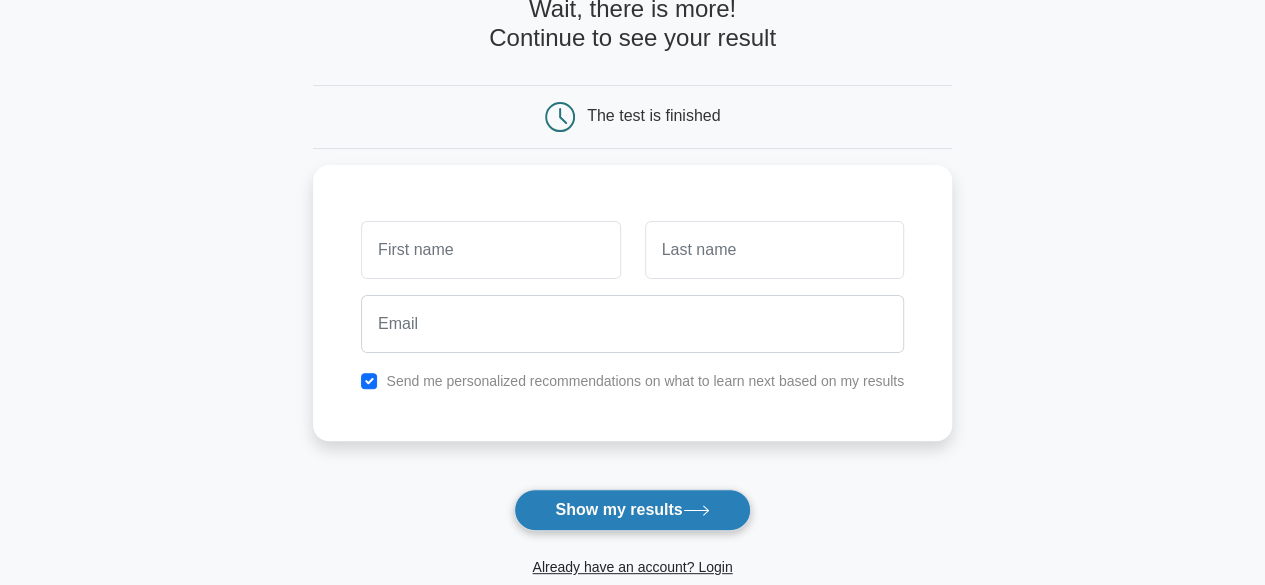 click on "Show my results" at bounding box center [632, 510] 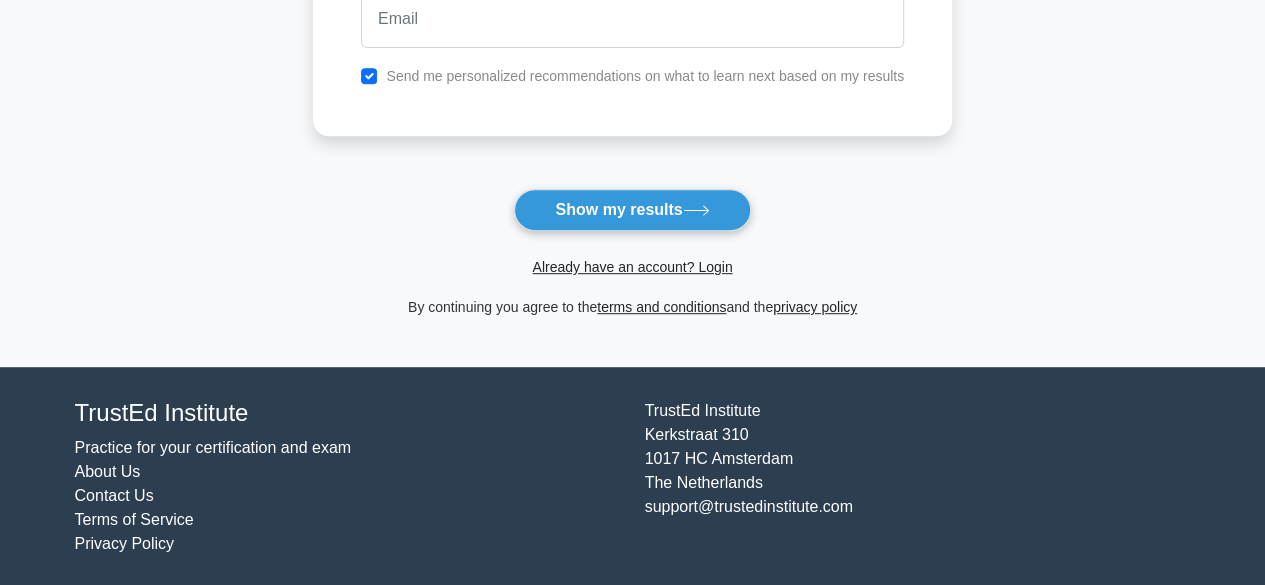 scroll, scrollTop: 0, scrollLeft: 0, axis: both 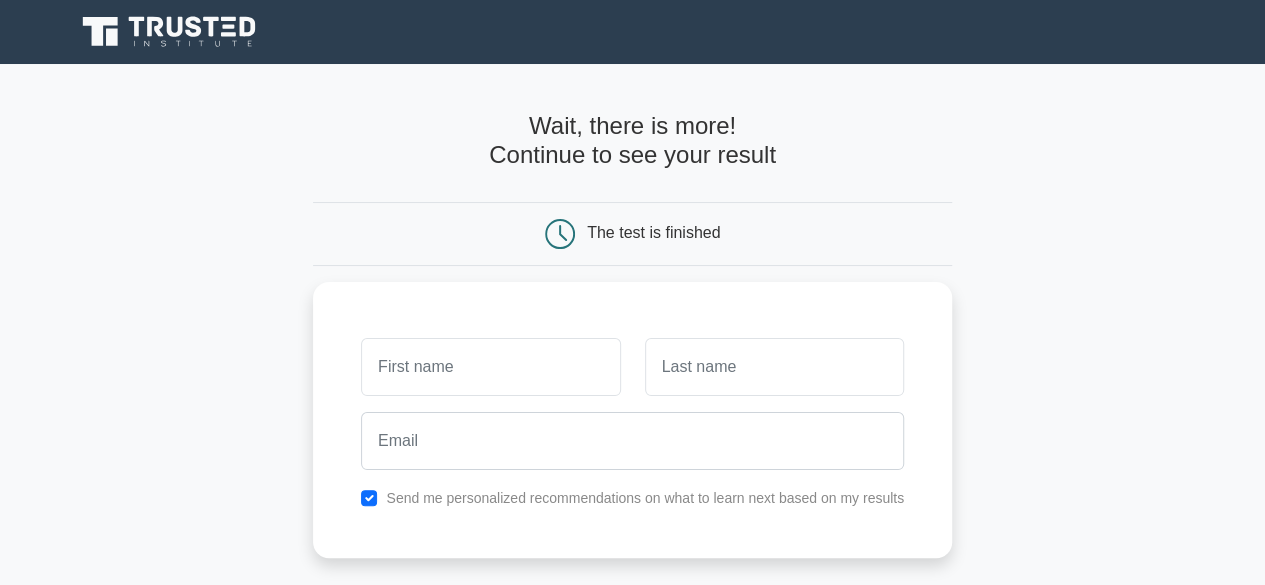 click 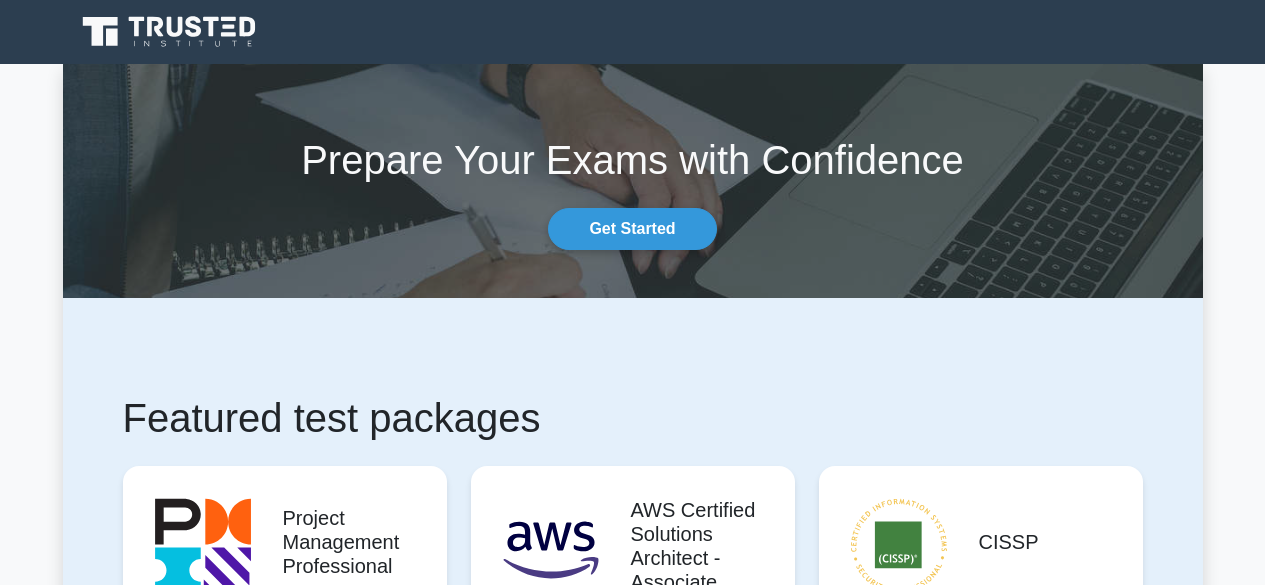 scroll, scrollTop: 184, scrollLeft: 0, axis: vertical 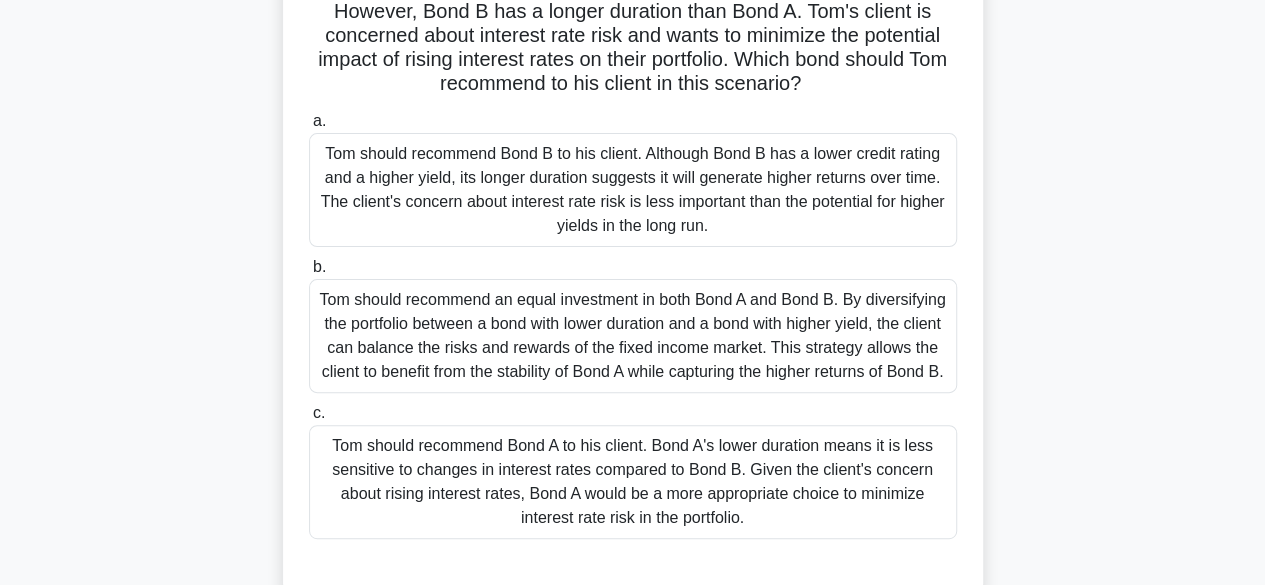 click on "Tom should recommend Bond A to his client. Bond A's lower duration means it is less sensitive to changes in interest rates compared to Bond B. Given the client's concern about rising interest rates, Bond A would be a more appropriate choice to minimize interest rate risk in the portfolio." at bounding box center [633, 482] 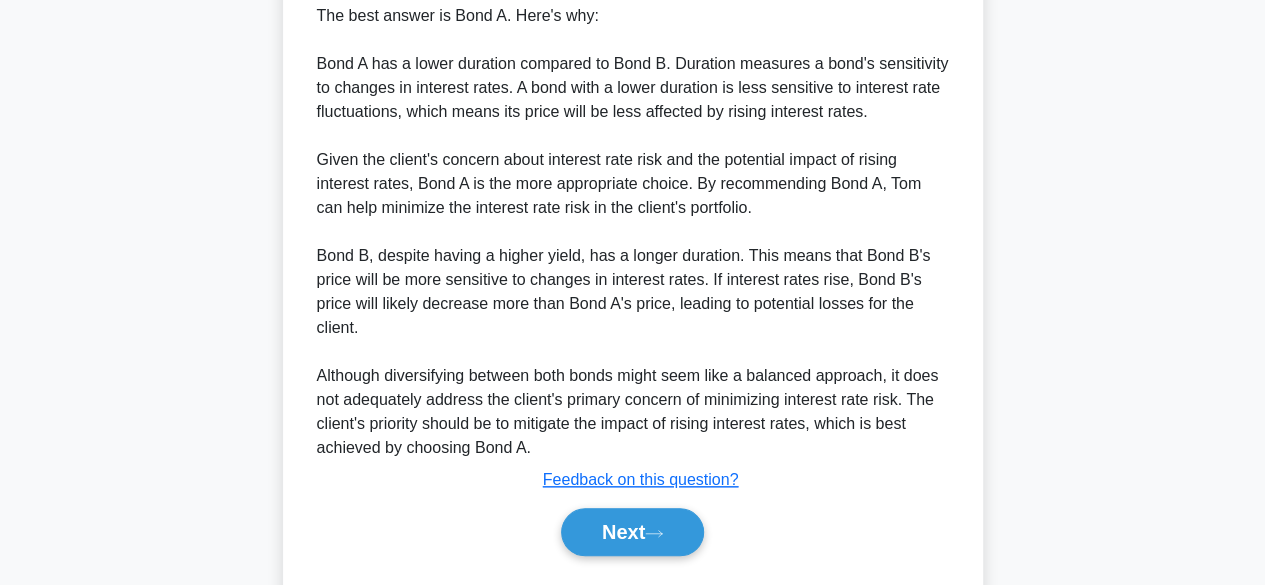 scroll, scrollTop: 807, scrollLeft: 0, axis: vertical 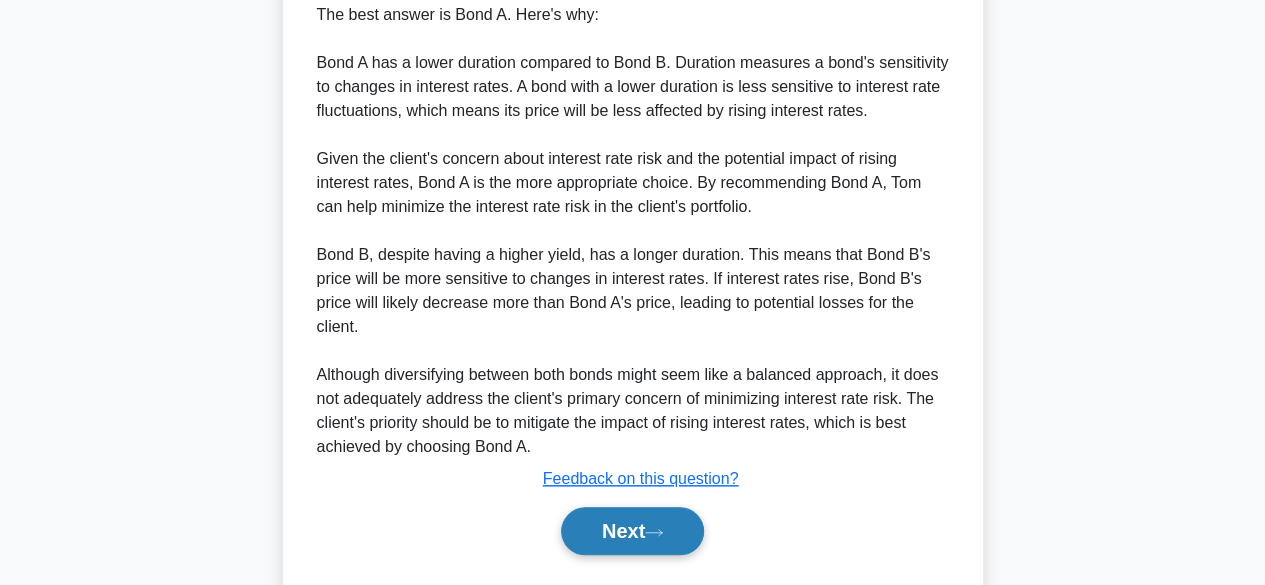 click on "Next" at bounding box center (632, 531) 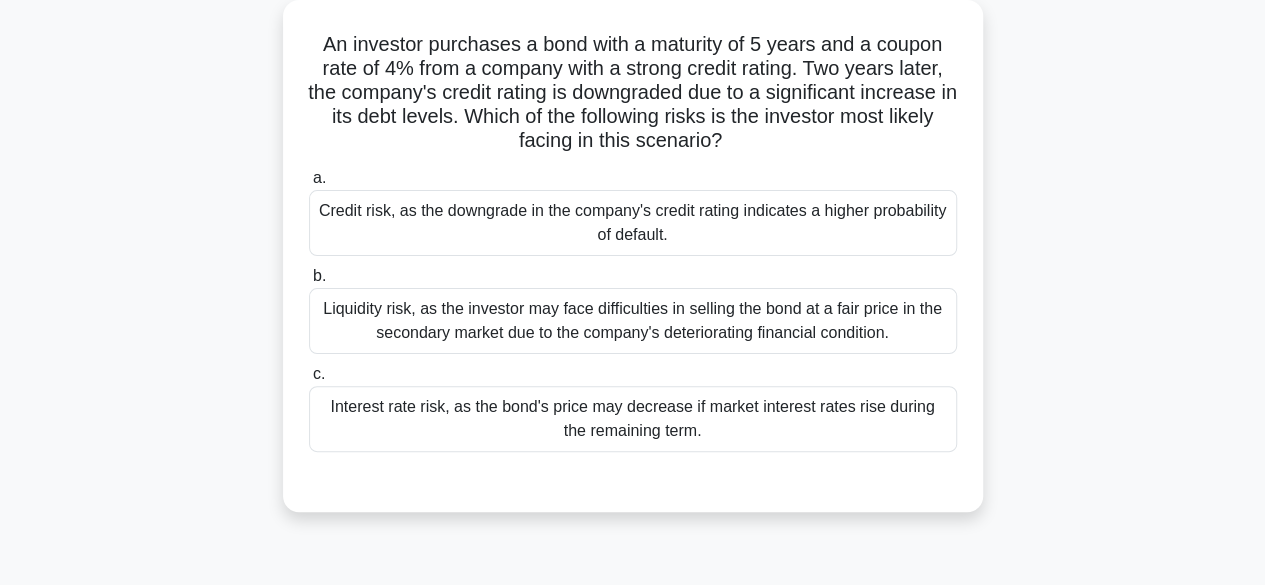 scroll, scrollTop: 76, scrollLeft: 0, axis: vertical 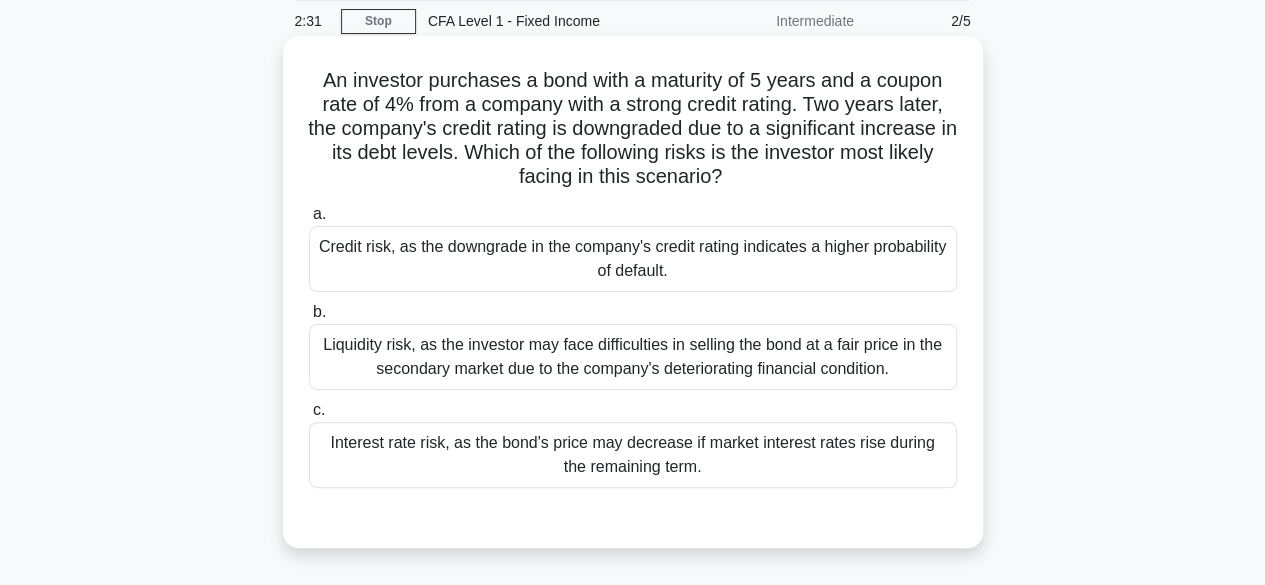 click on "Credit risk, as the downgrade in the company's credit rating indicates a higher probability of default." at bounding box center (633, 259) 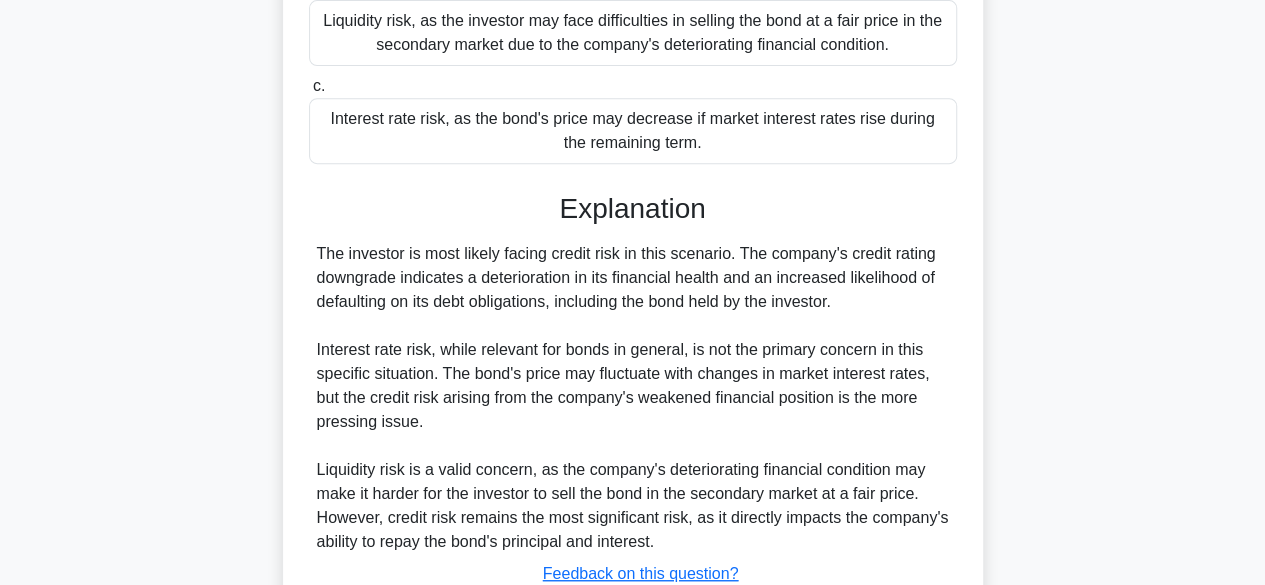 scroll, scrollTop: 548, scrollLeft: 0, axis: vertical 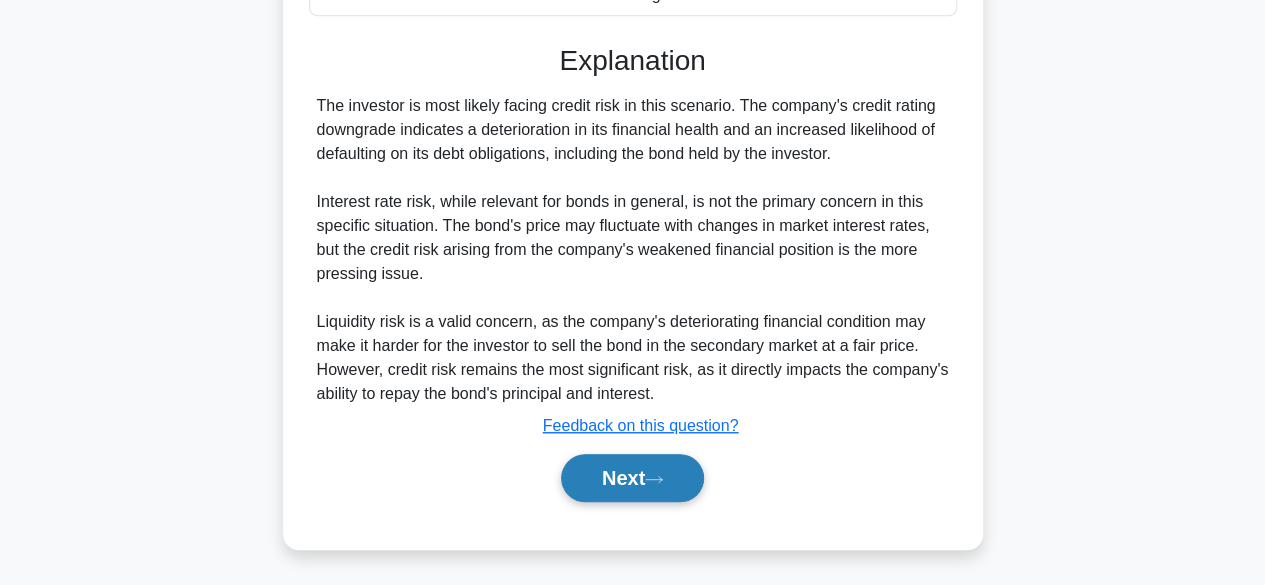 click on "Next" at bounding box center (632, 478) 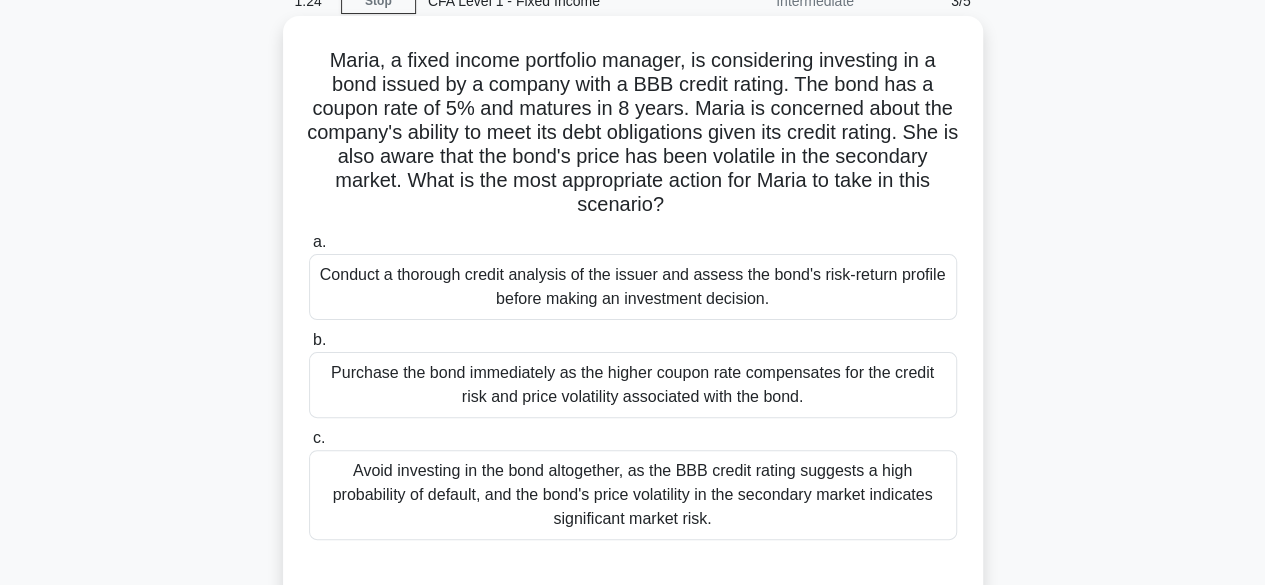 scroll, scrollTop: 95, scrollLeft: 0, axis: vertical 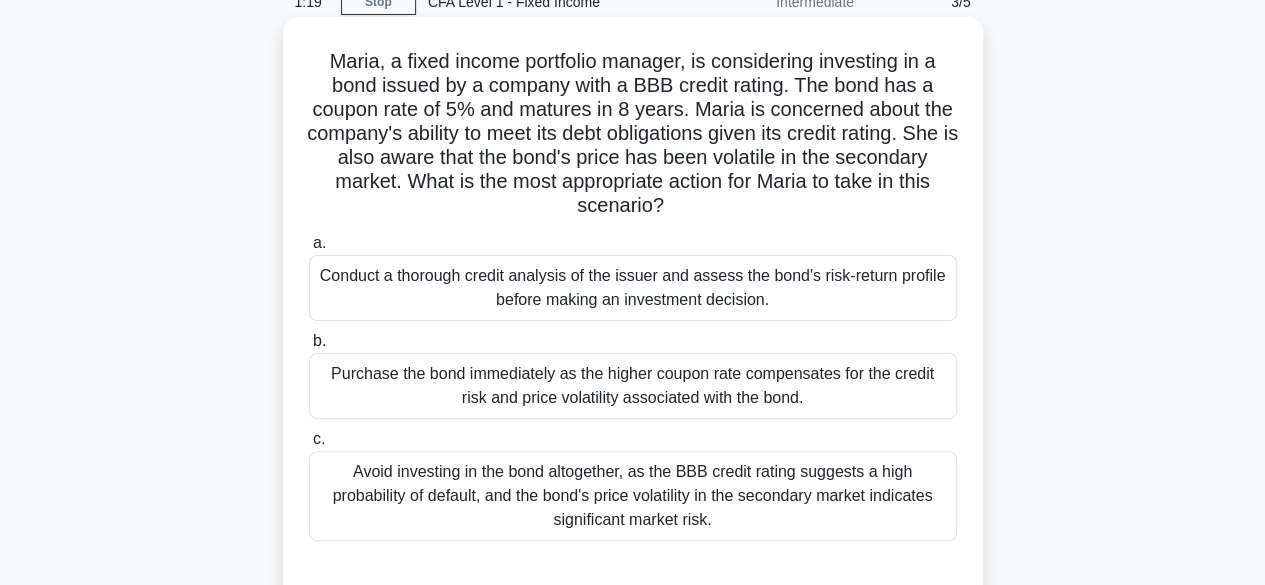 click on "Conduct a thorough credit analysis of the issuer and assess the bond's risk-return profile before making an investment decision." at bounding box center [633, 288] 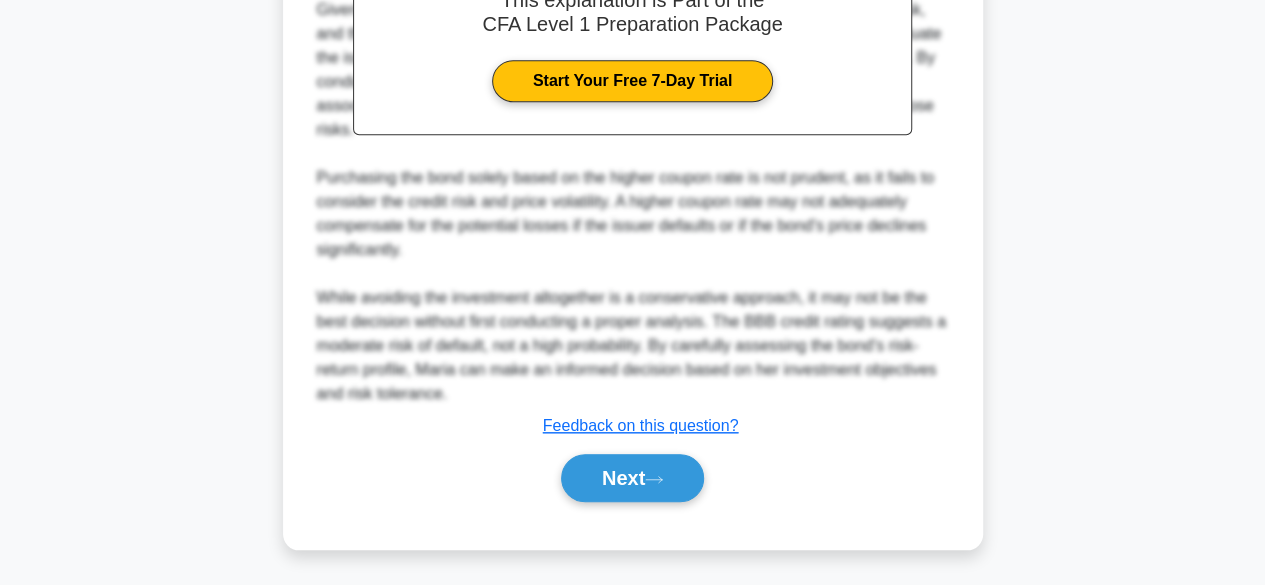 scroll, scrollTop: 787, scrollLeft: 0, axis: vertical 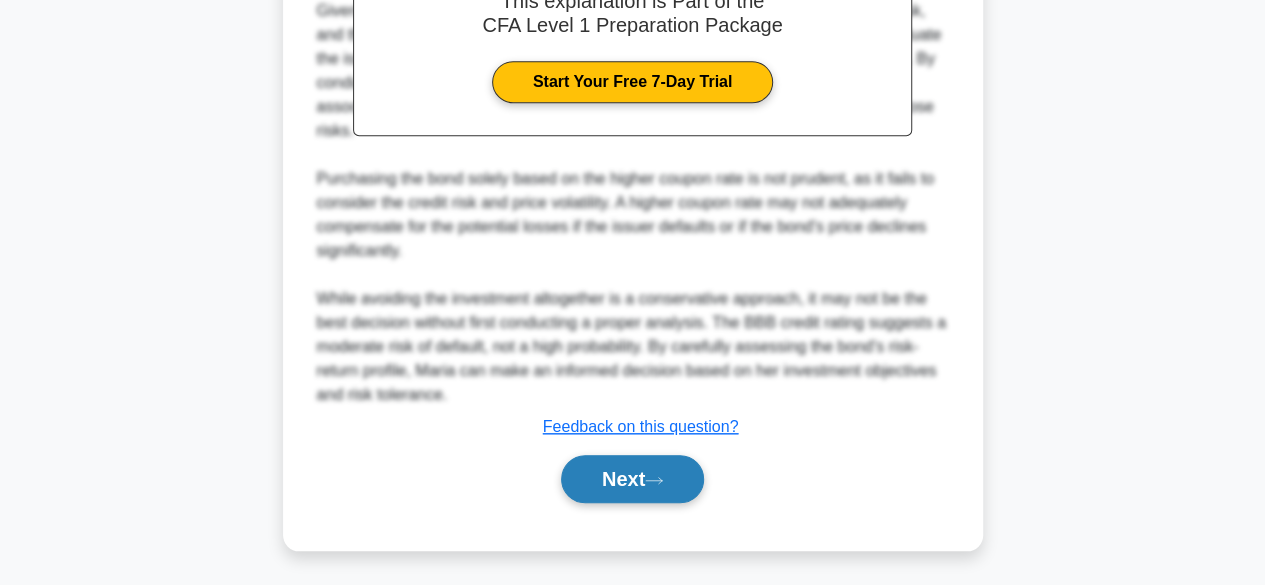 click on "Next" at bounding box center [632, 479] 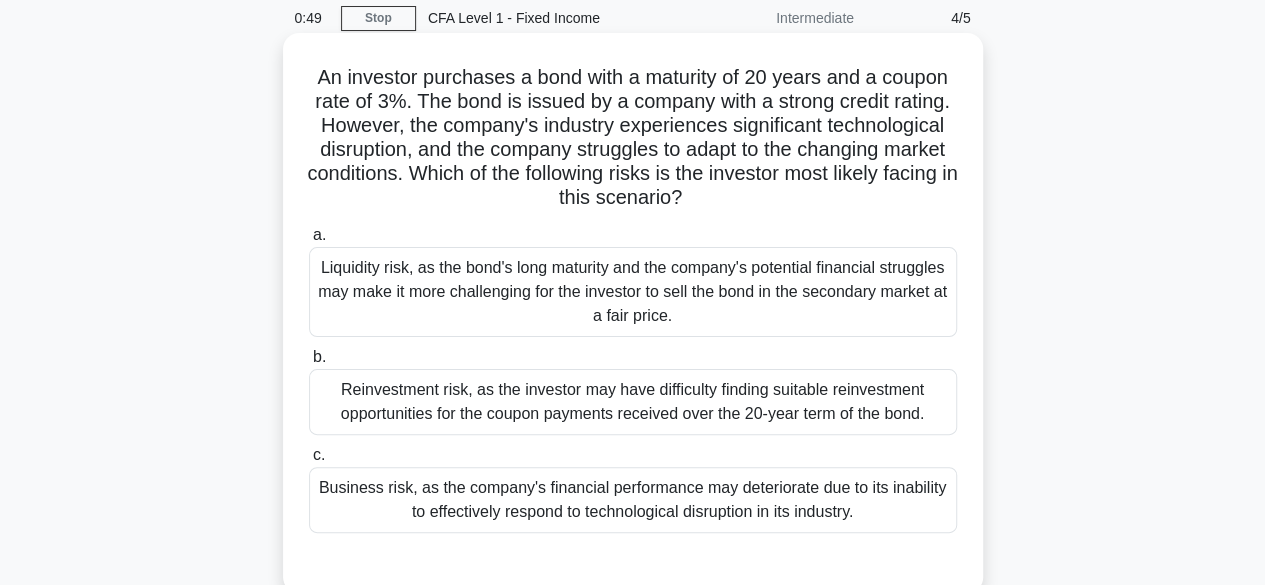scroll, scrollTop: 77, scrollLeft: 0, axis: vertical 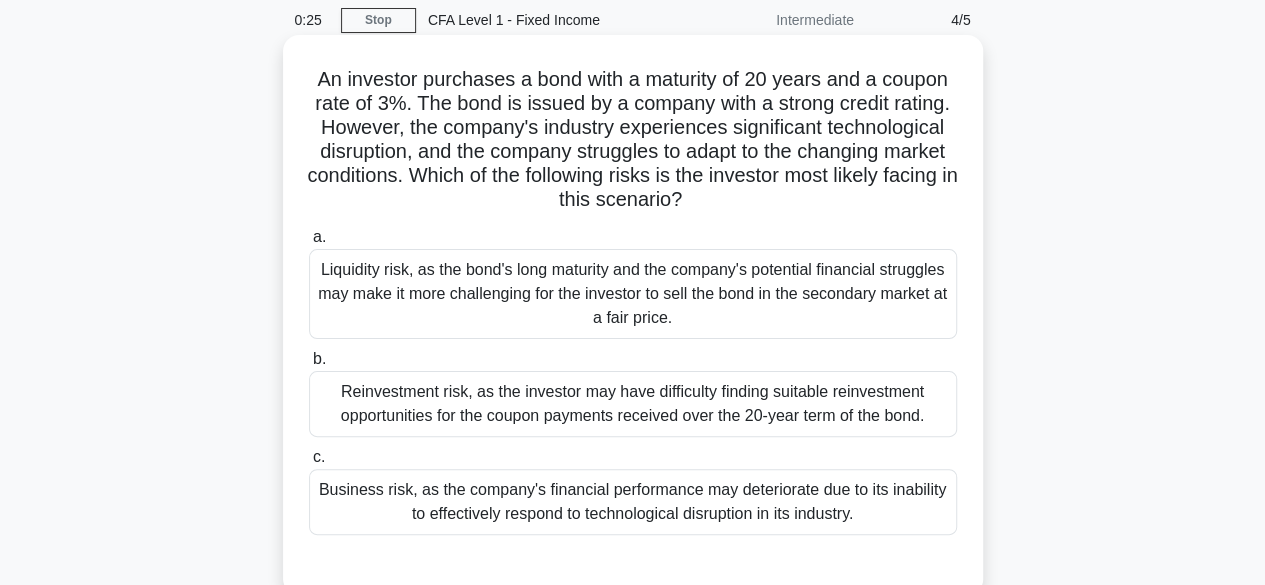 click on "Business risk, as the company's financial performance may deteriorate due to its inability to effectively respond to technological disruption in its industry." at bounding box center [633, 502] 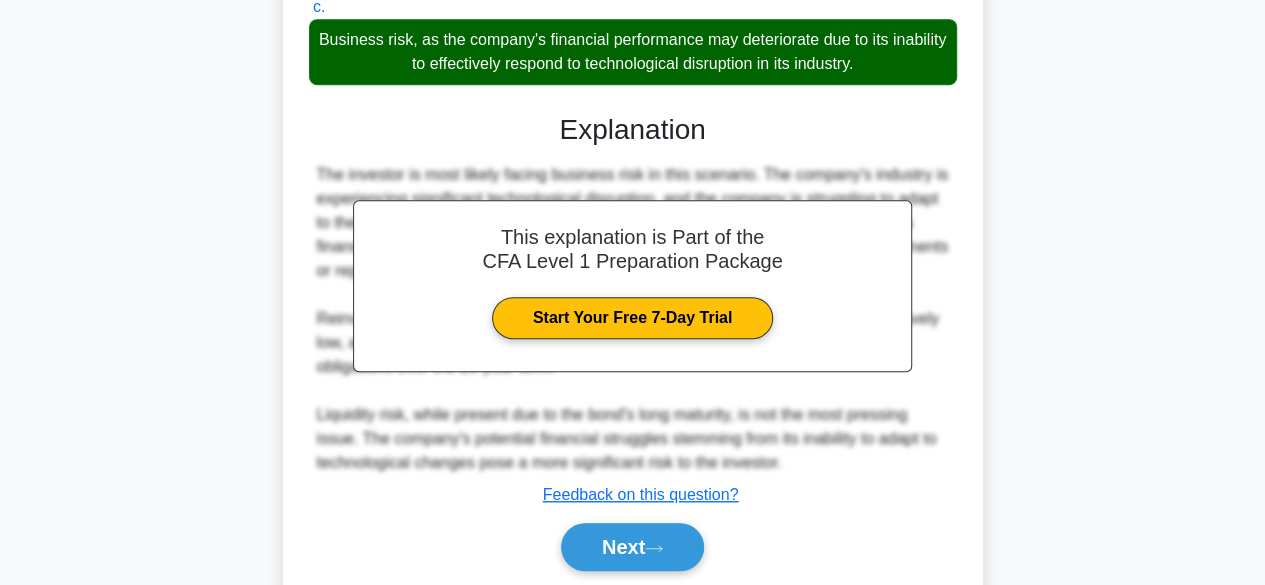 scroll, scrollTop: 596, scrollLeft: 0, axis: vertical 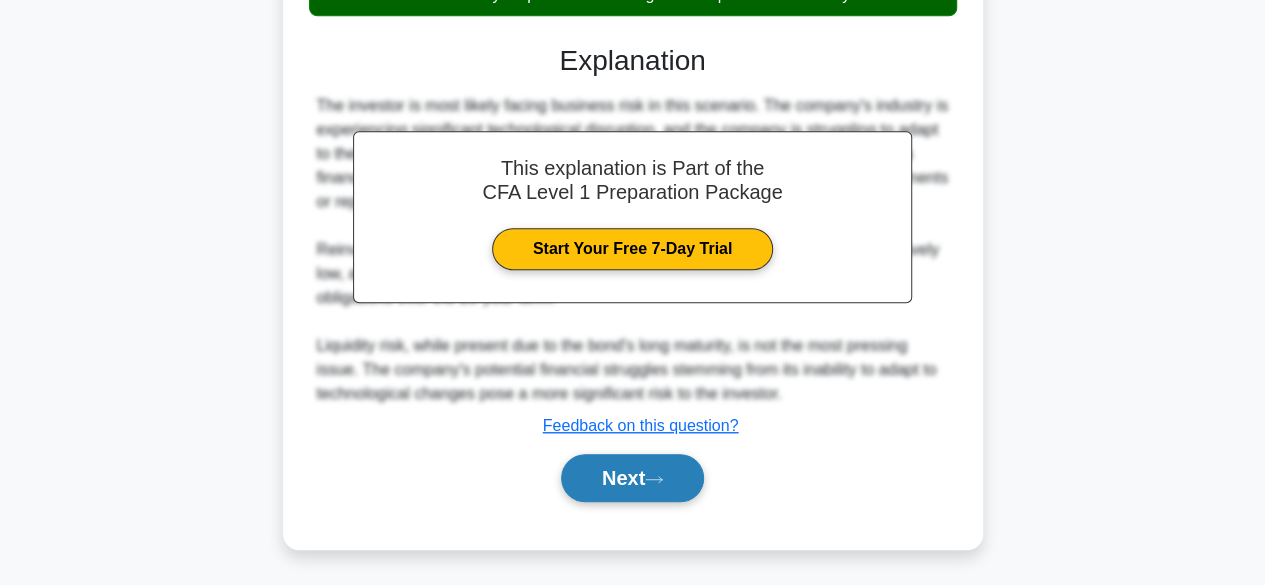 click on "Next" at bounding box center (632, 478) 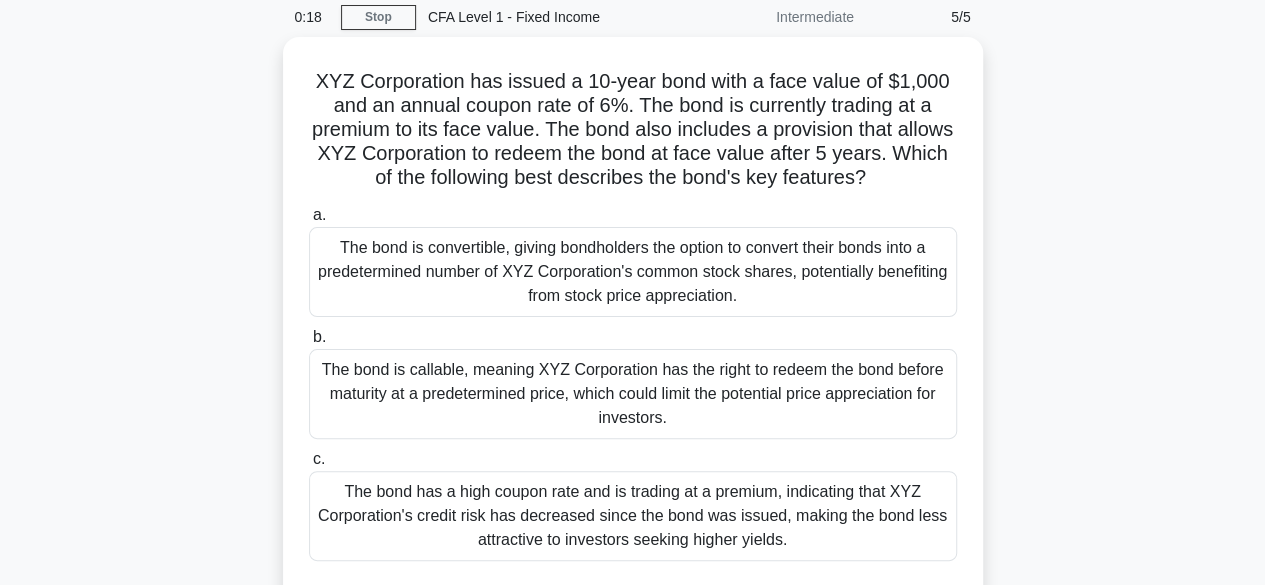 scroll, scrollTop: 77, scrollLeft: 0, axis: vertical 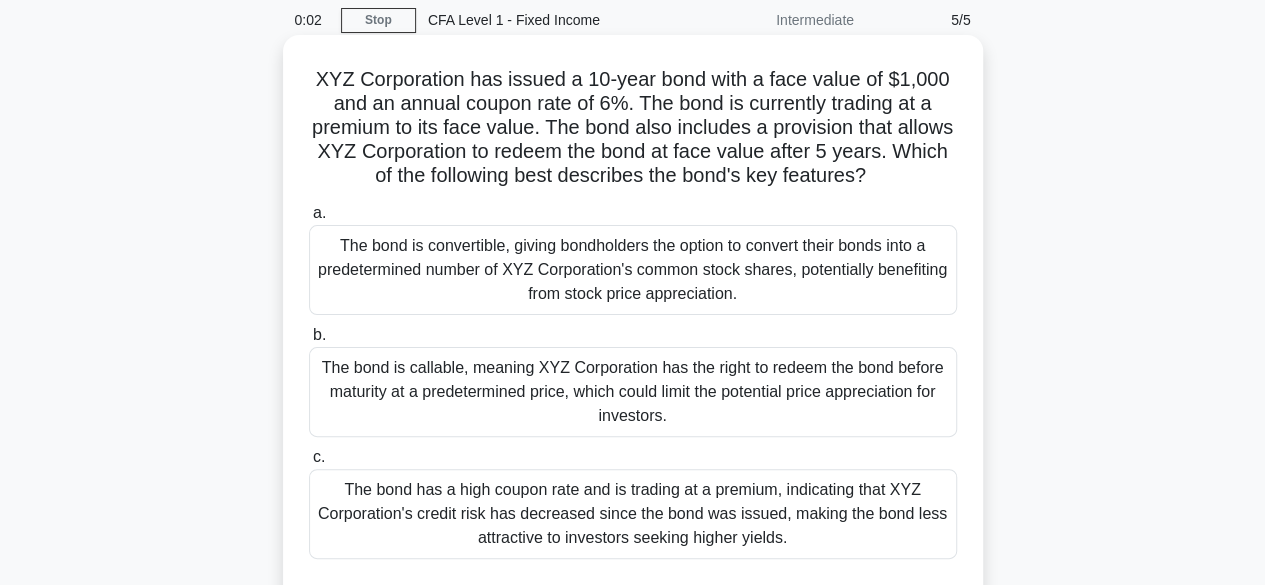 click on "The bond has a high coupon rate and is trading at a premium, indicating that XYZ Corporation's credit risk has decreased since the bond was issued, making the bond less attractive to investors seeking higher yields." at bounding box center [633, 514] 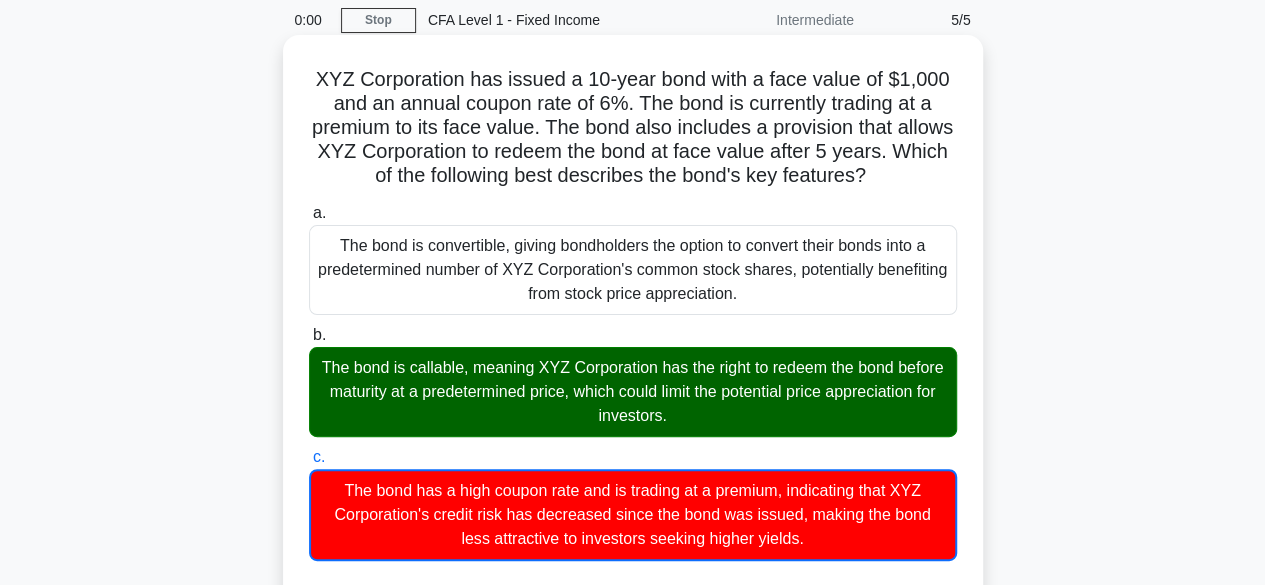 scroll, scrollTop: 64, scrollLeft: 0, axis: vertical 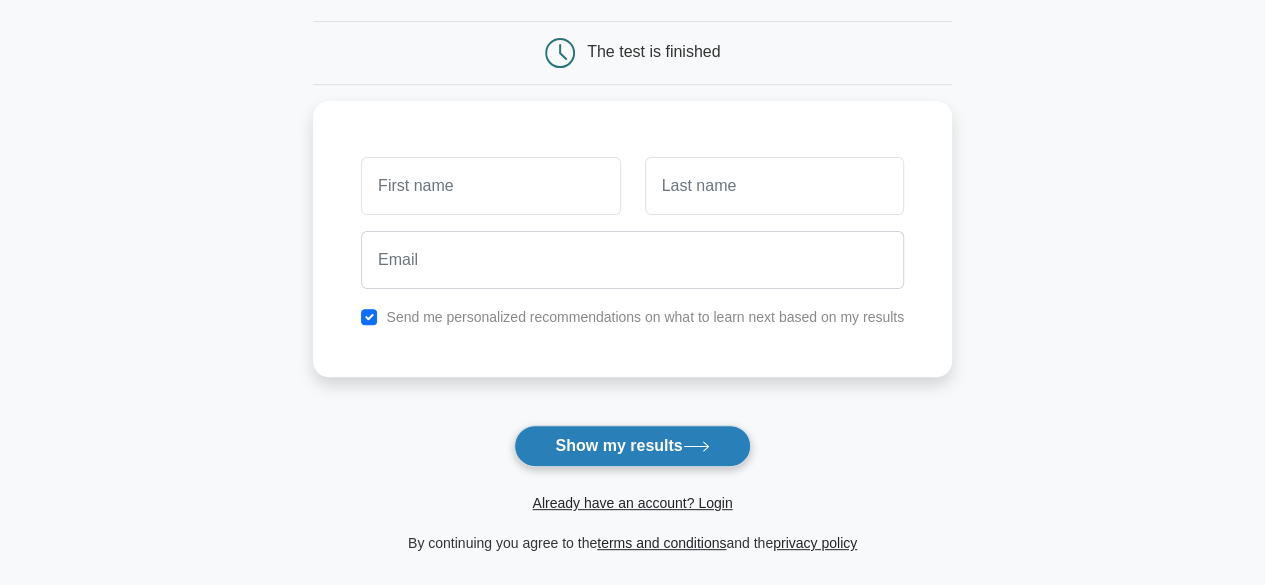 click on "Show my results" at bounding box center [632, 446] 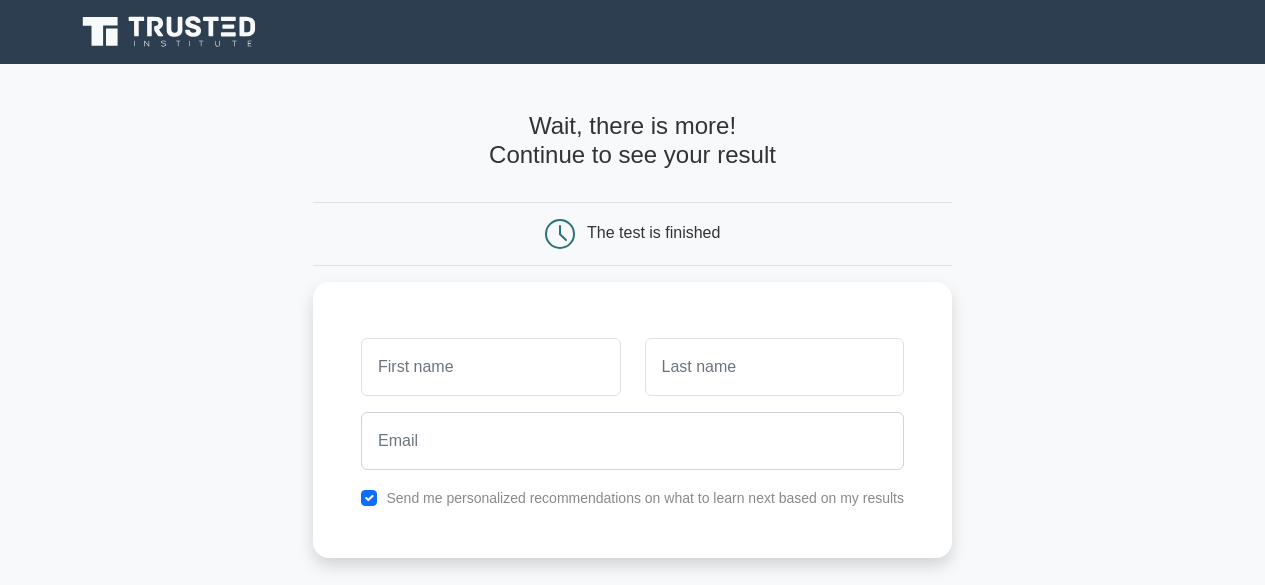 scroll, scrollTop: 0, scrollLeft: 0, axis: both 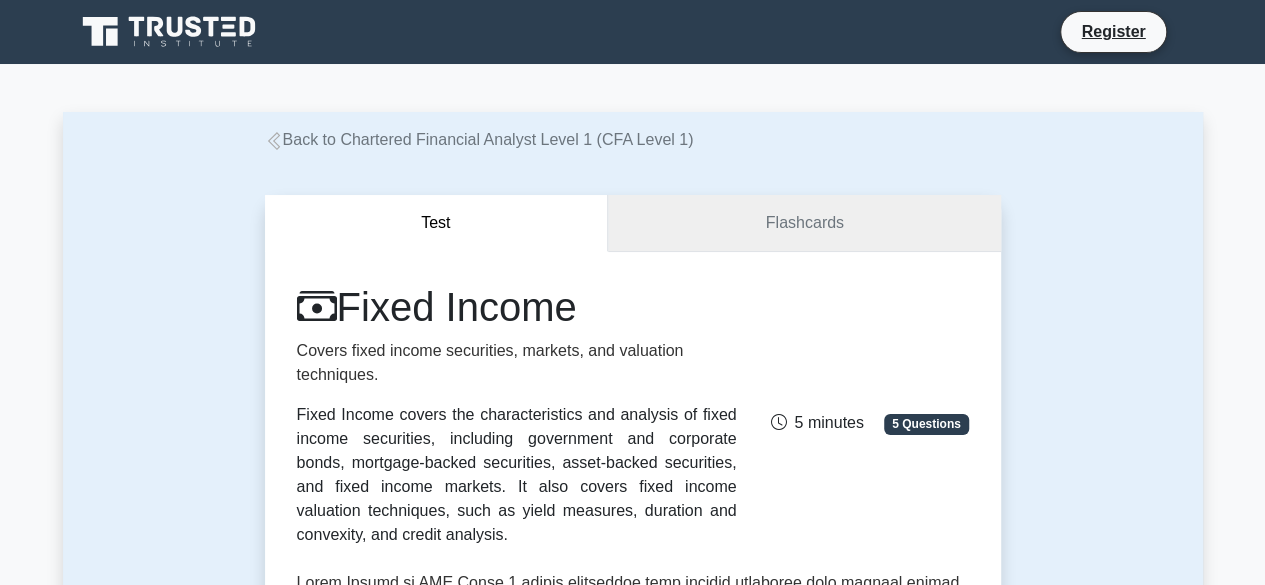 click on "Flashcards" at bounding box center (804, 223) 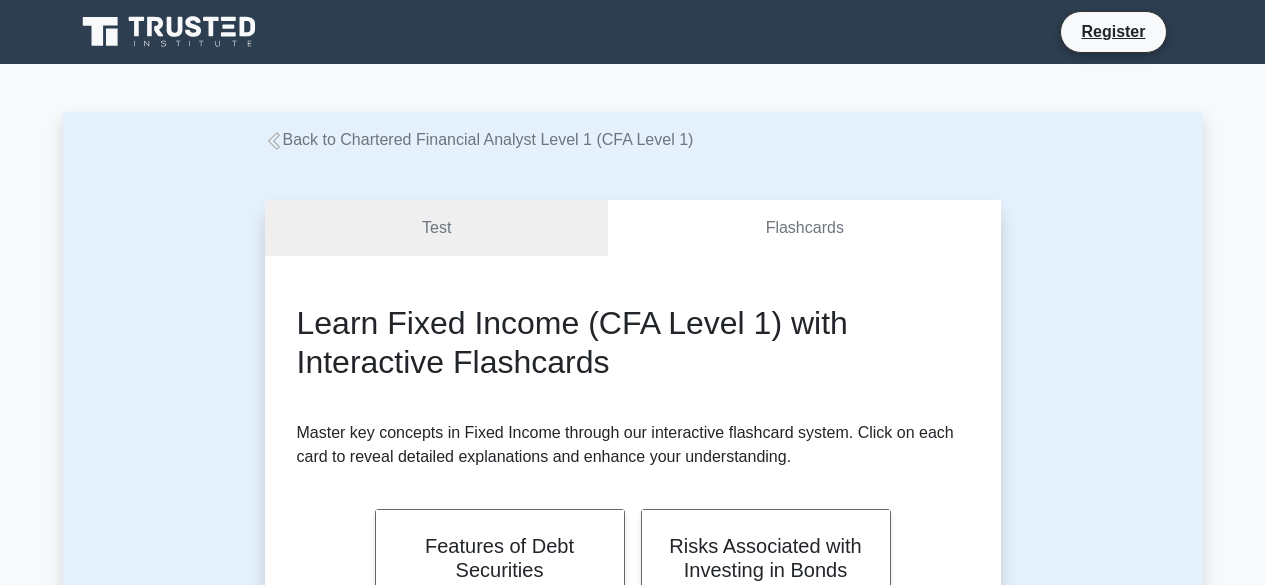 scroll, scrollTop: 193, scrollLeft: 0, axis: vertical 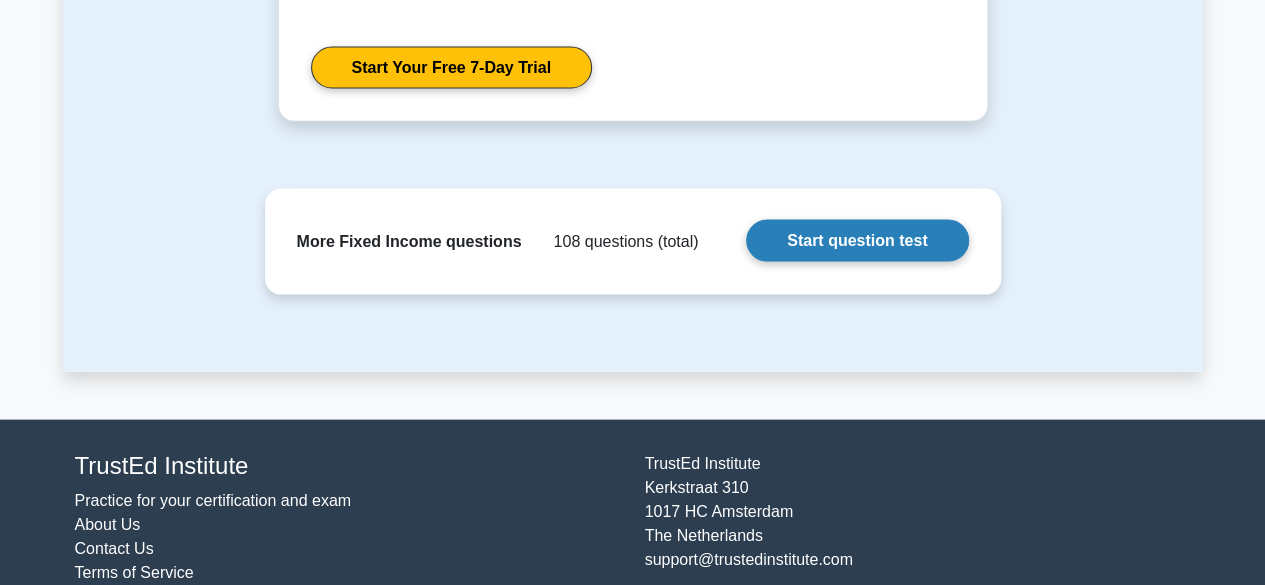 click on "Start  question test" at bounding box center [857, 241] 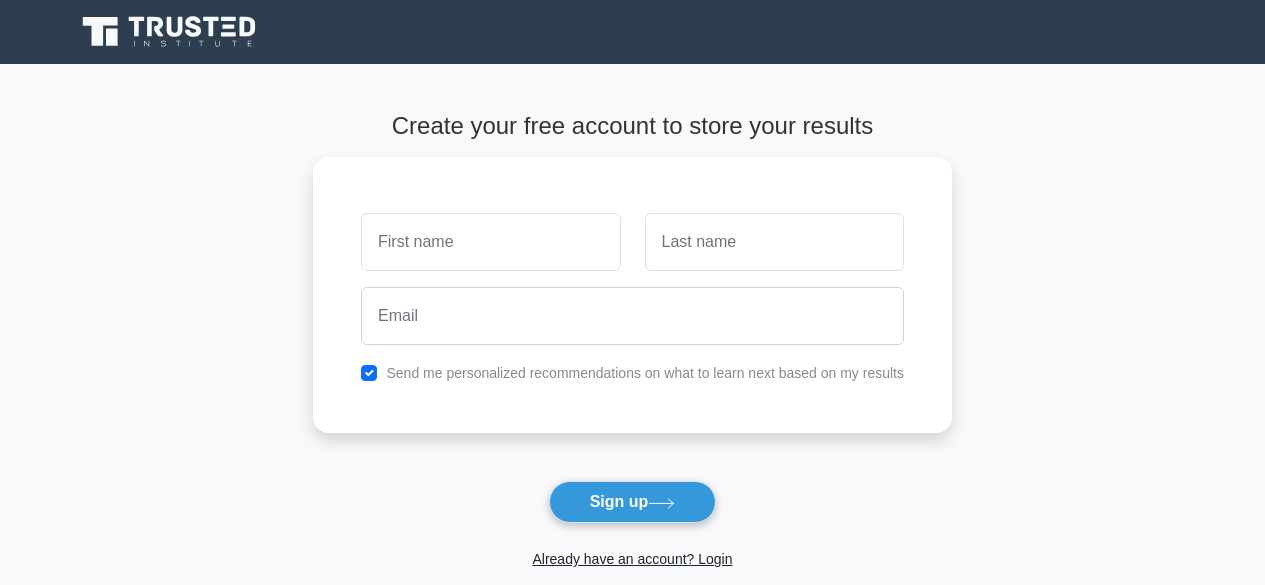 scroll, scrollTop: 0, scrollLeft: 0, axis: both 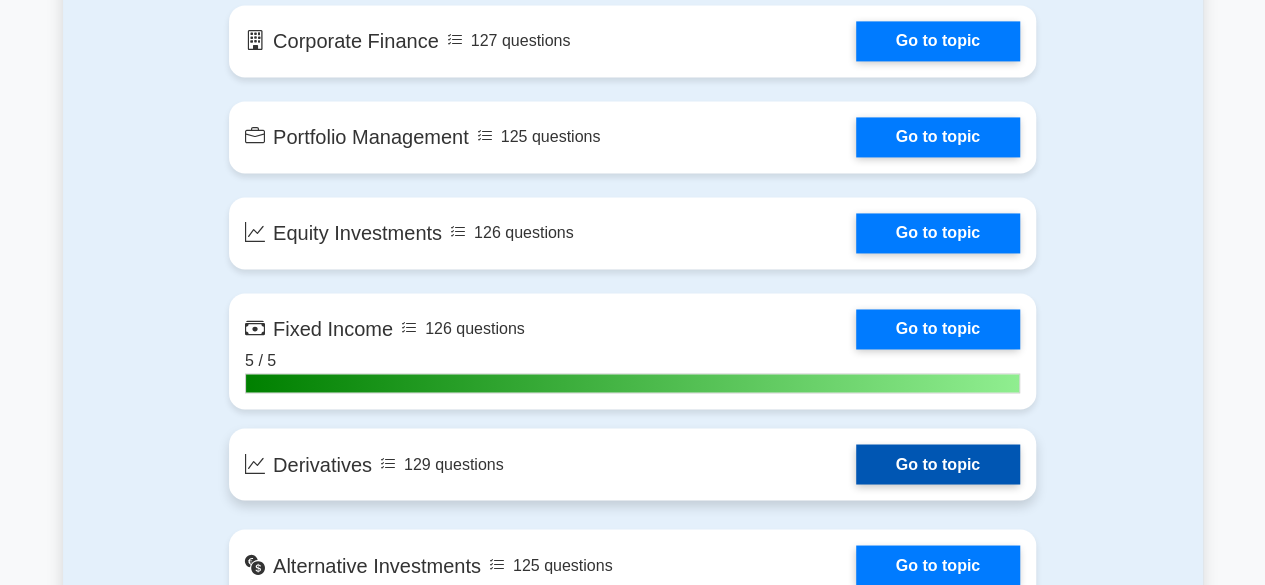 click on "Go to topic" at bounding box center (938, 464) 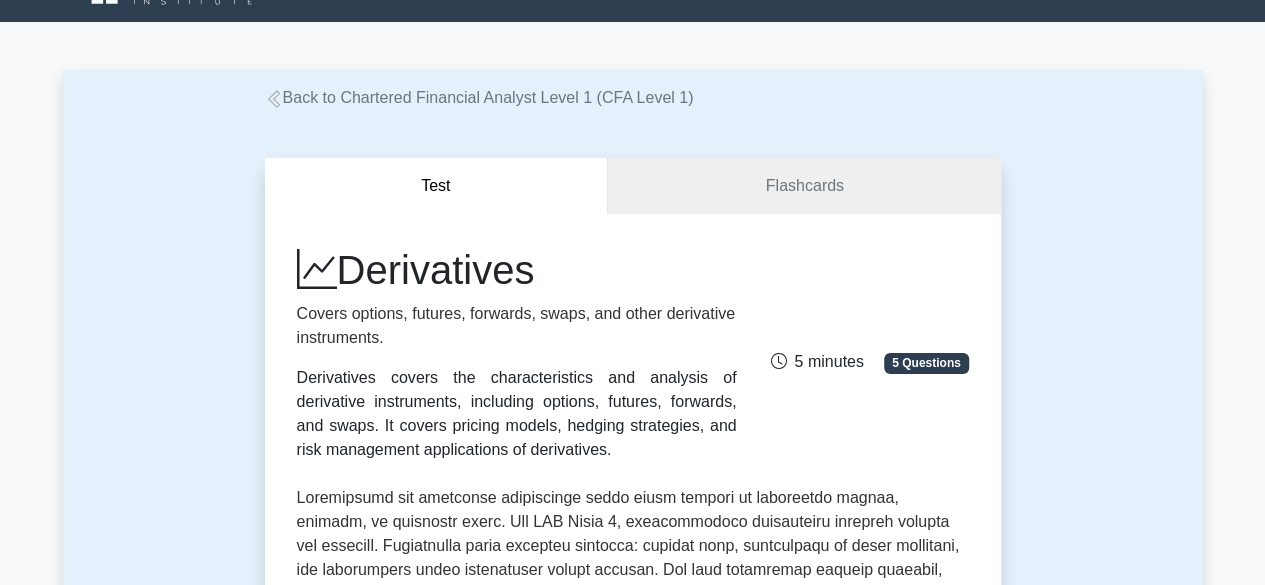 scroll, scrollTop: 0, scrollLeft: 0, axis: both 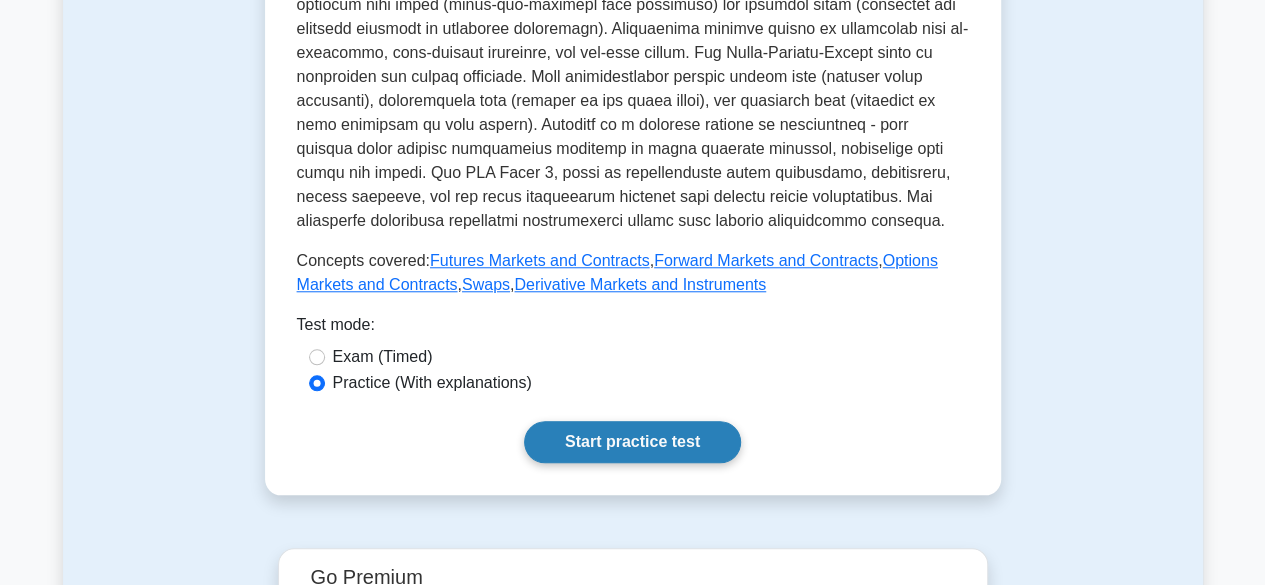 click on "Start practice test" at bounding box center [632, 442] 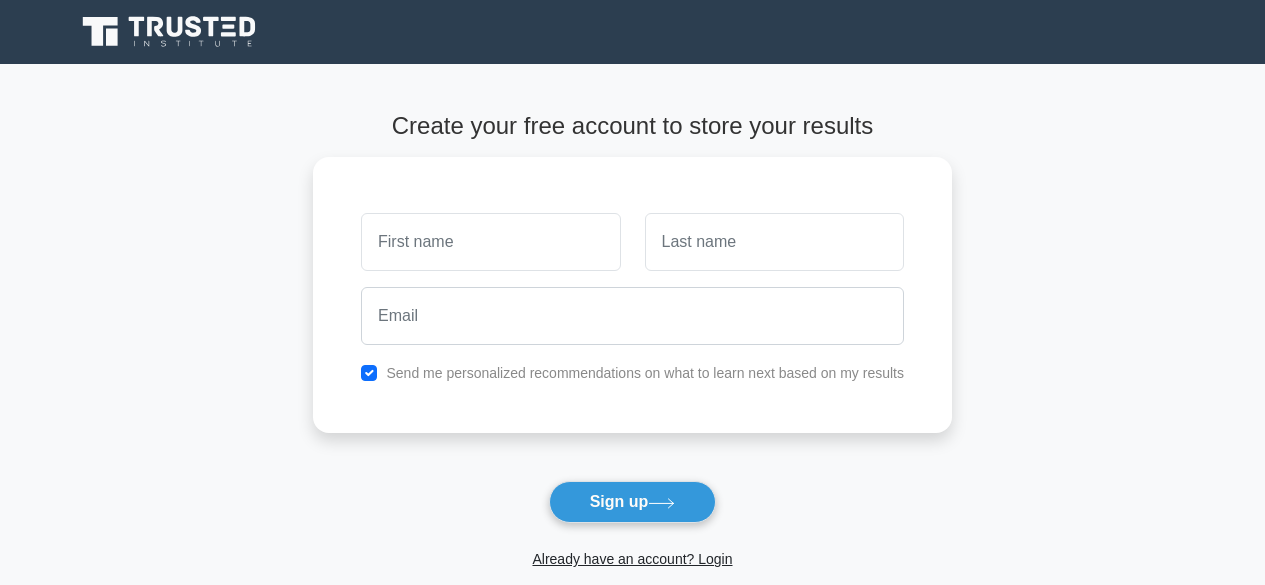 scroll, scrollTop: 0, scrollLeft: 0, axis: both 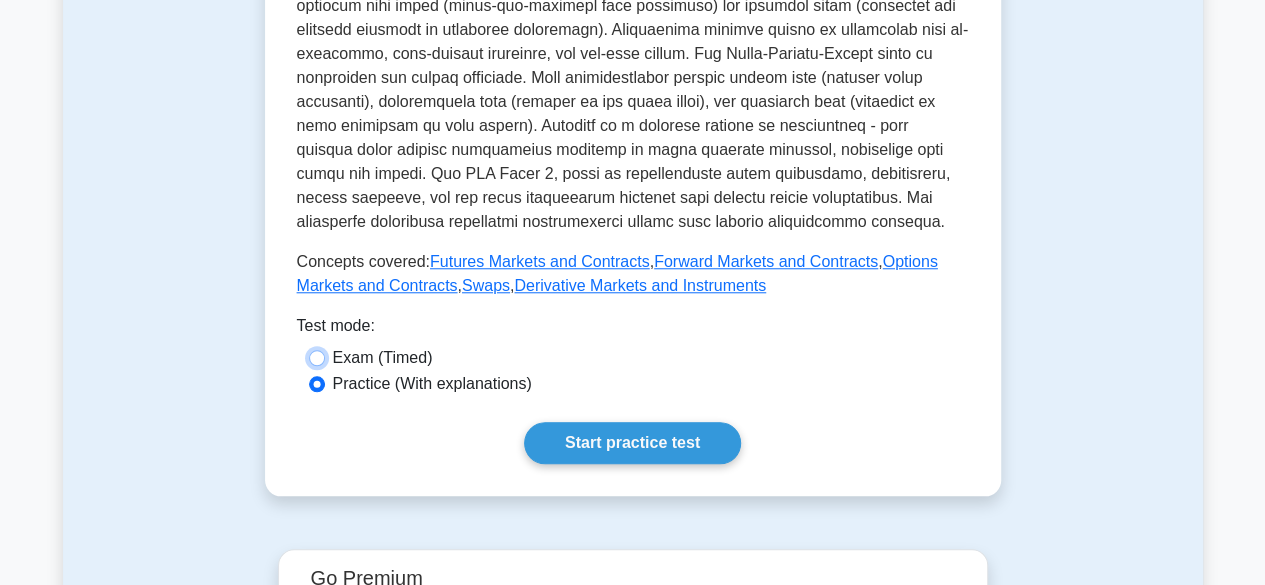 click on "Exam (Timed)" at bounding box center [317, 358] 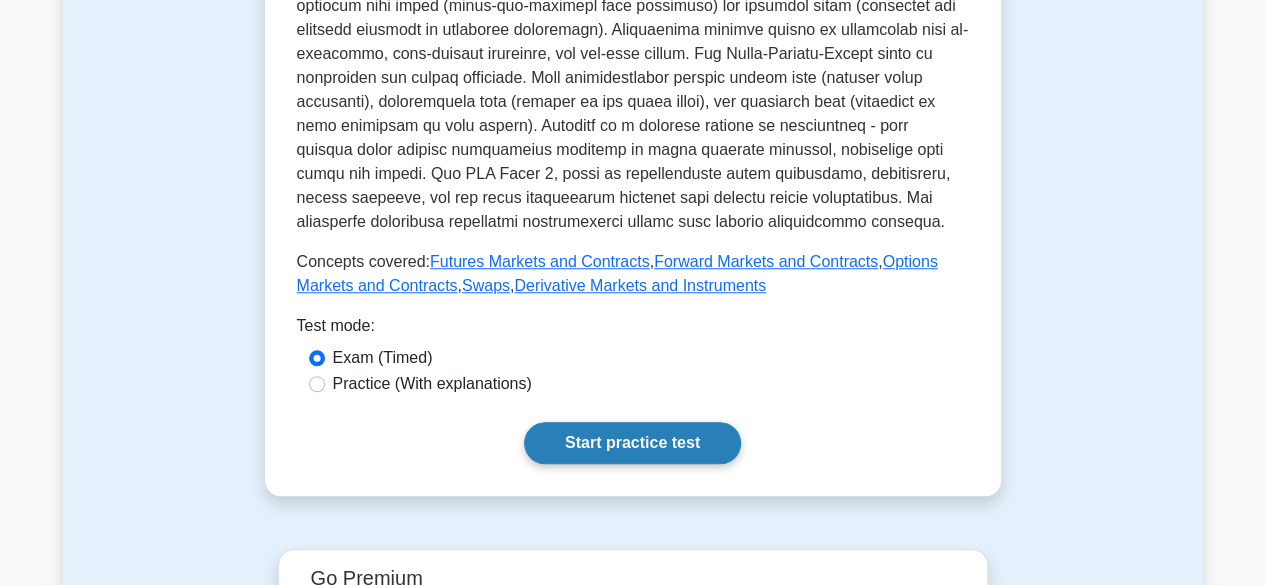 click on "Start practice test" at bounding box center (632, 443) 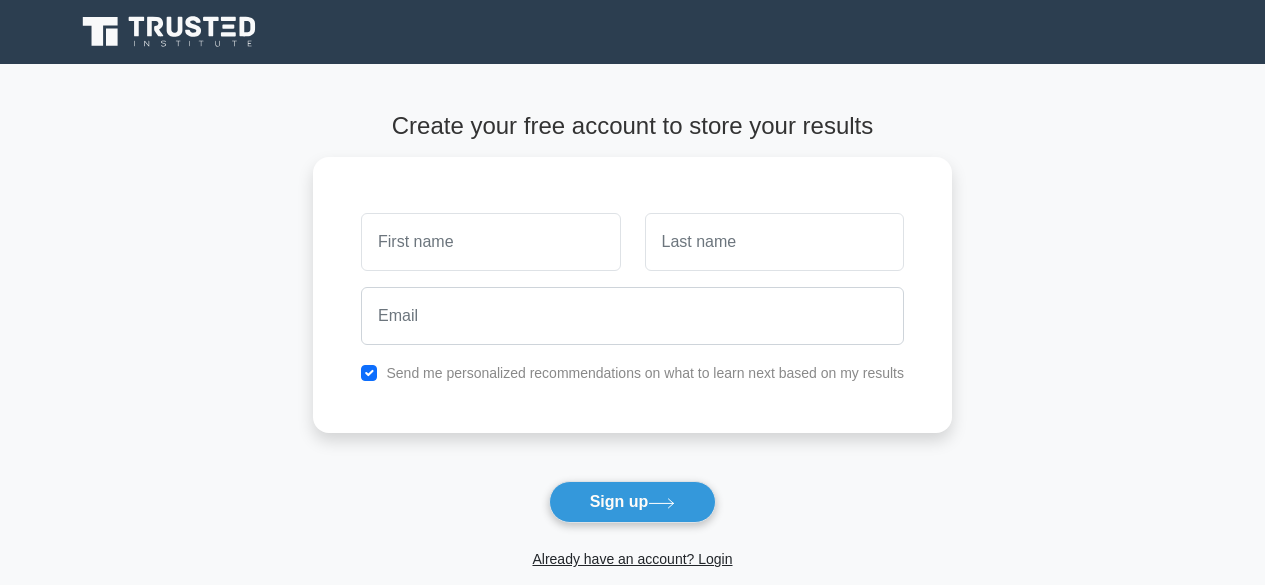 scroll, scrollTop: 35, scrollLeft: 0, axis: vertical 